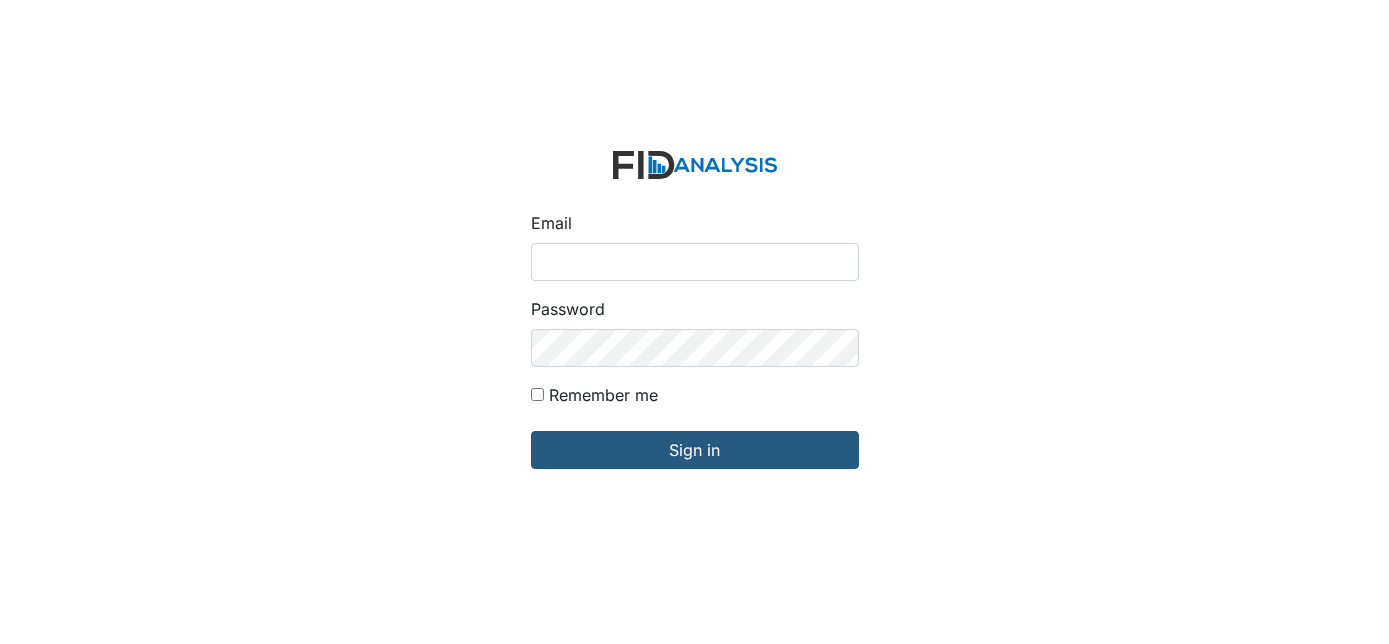 scroll, scrollTop: 0, scrollLeft: 0, axis: both 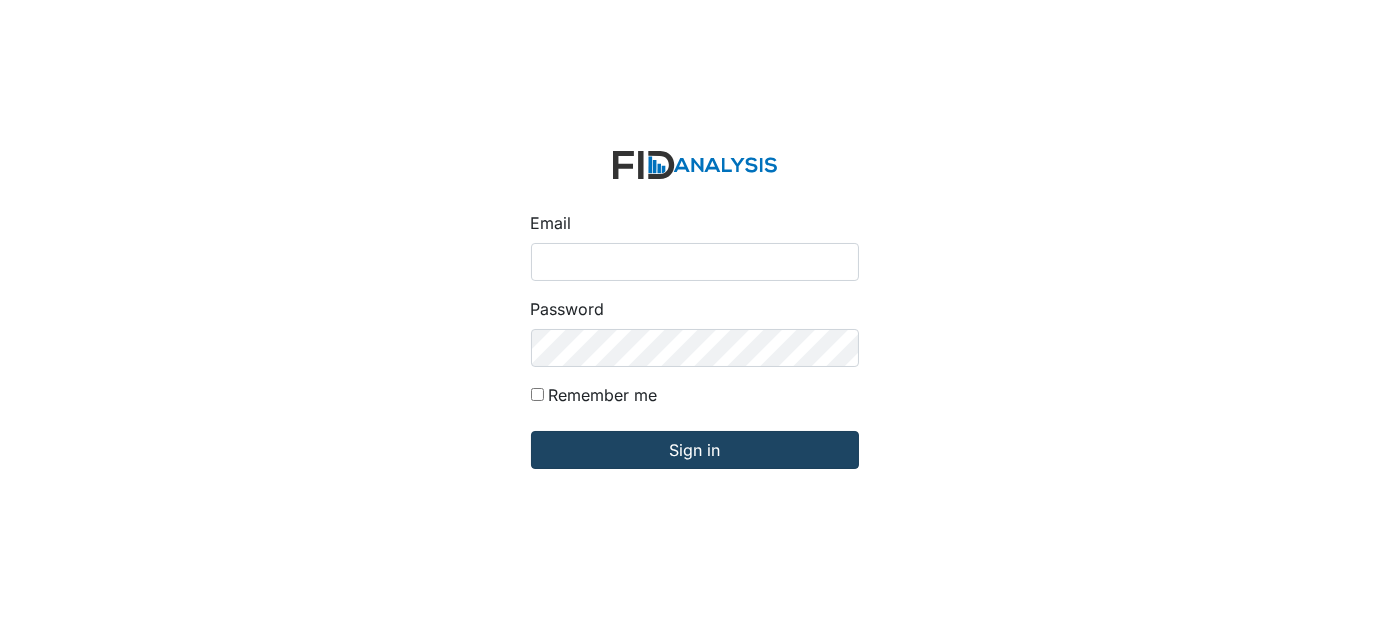 type on "[EMAIL_ADDRESS][DOMAIN_NAME]" 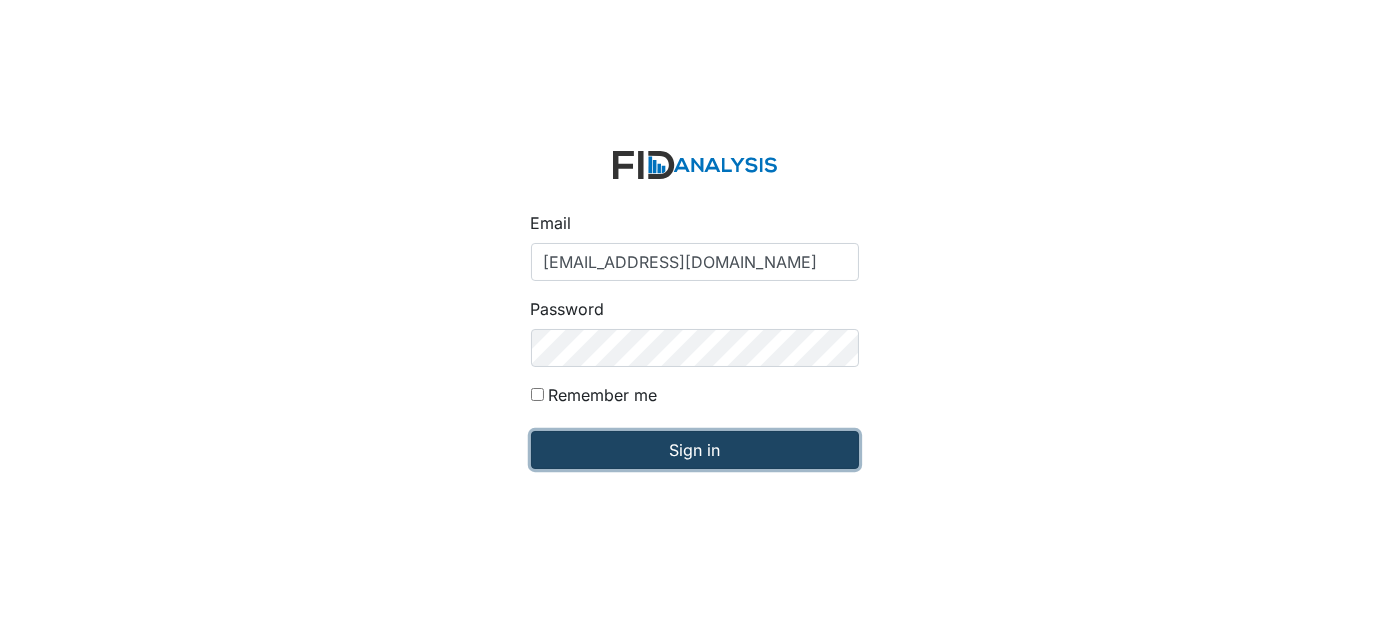 click on "Sign in" at bounding box center [695, 450] 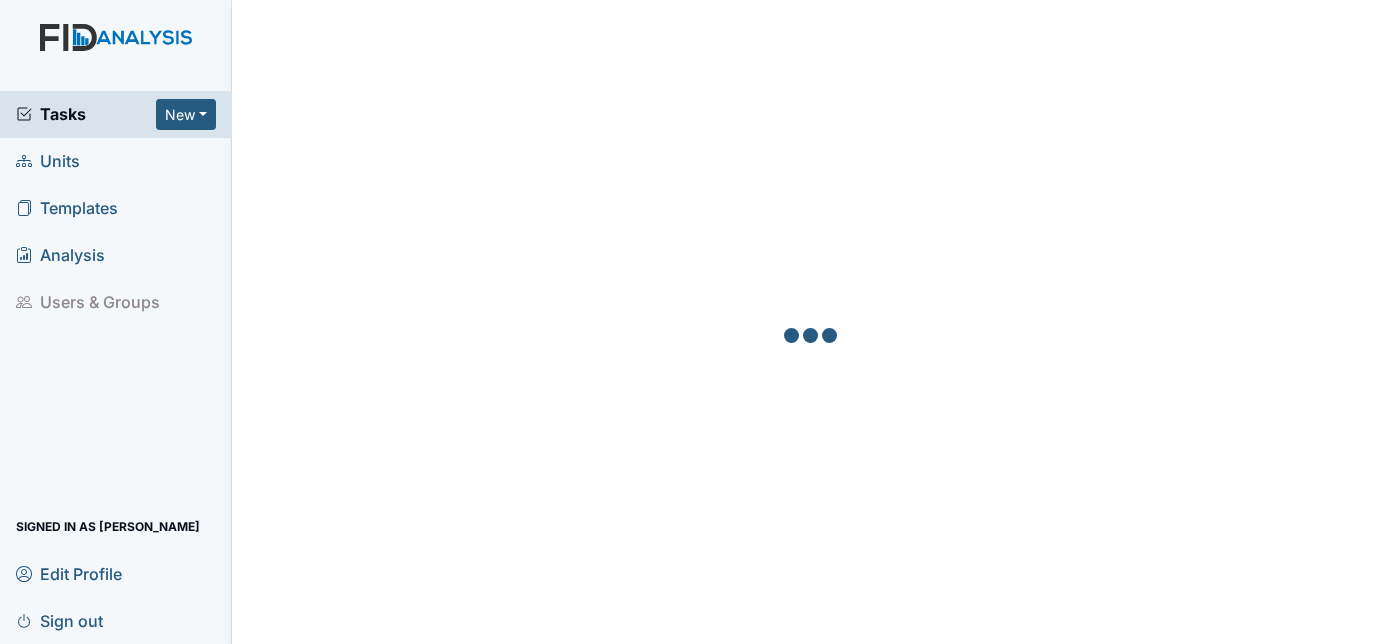 scroll, scrollTop: 0, scrollLeft: 0, axis: both 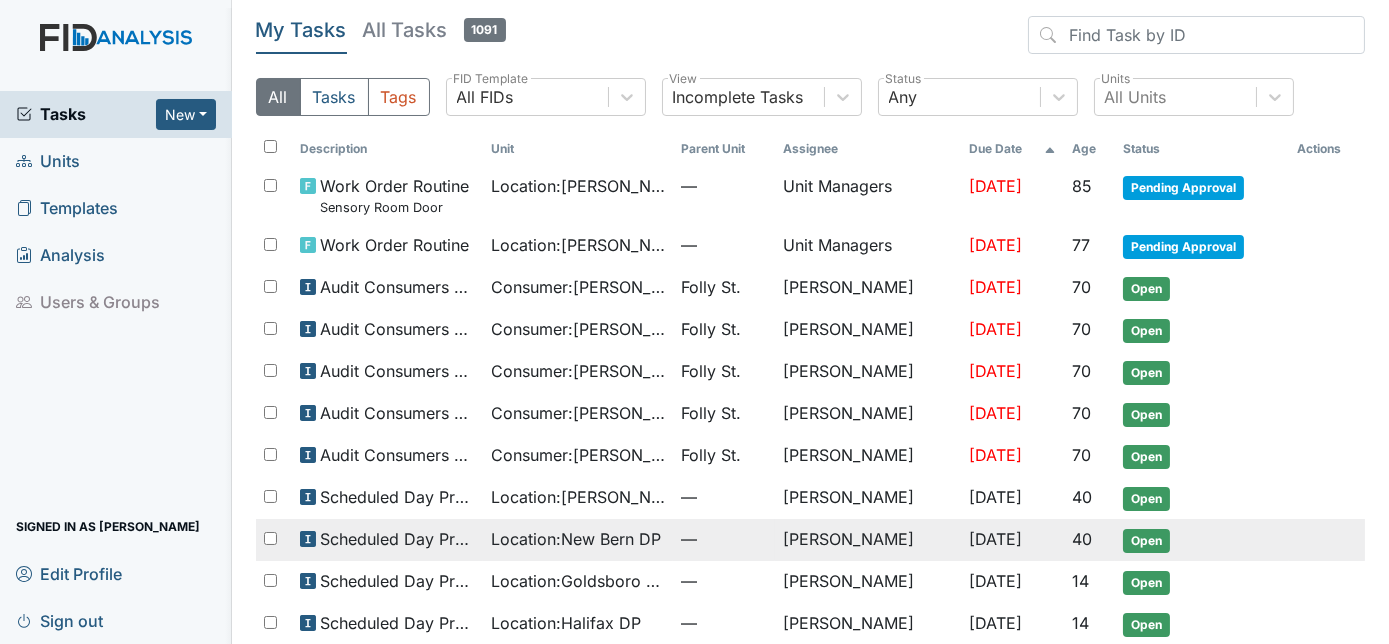 click on "Location :  New Bern DP" at bounding box center (576, 539) 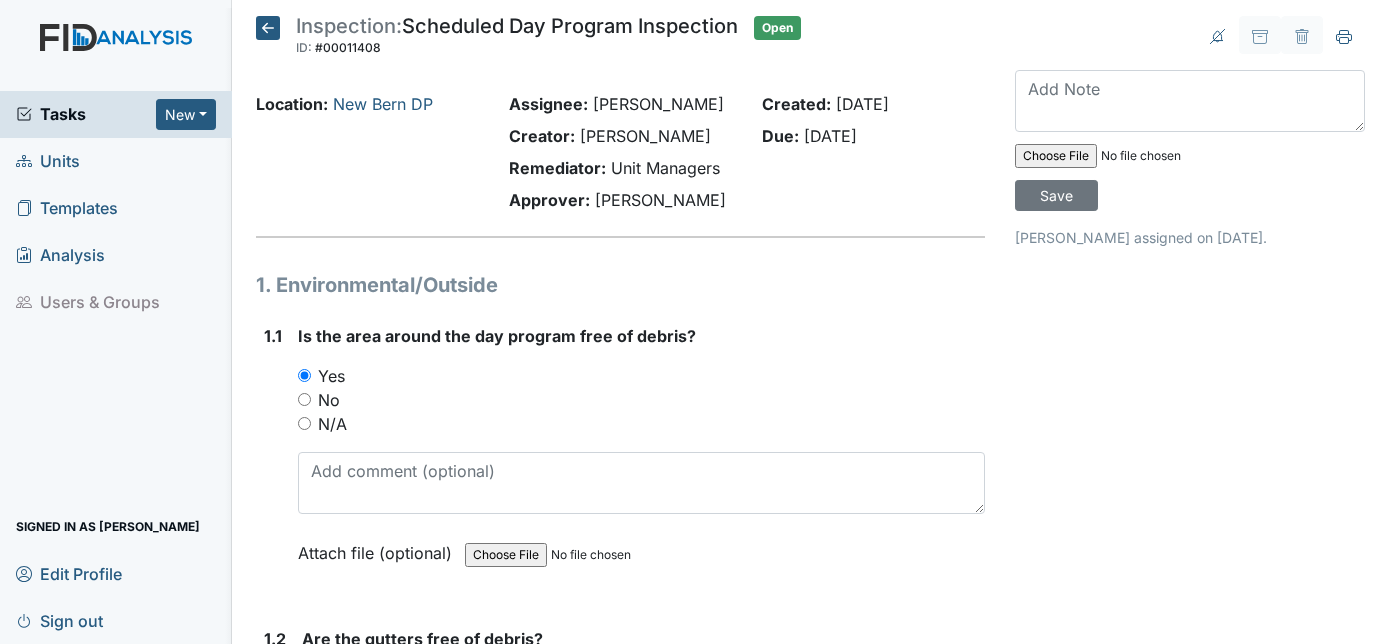 scroll, scrollTop: 0, scrollLeft: 0, axis: both 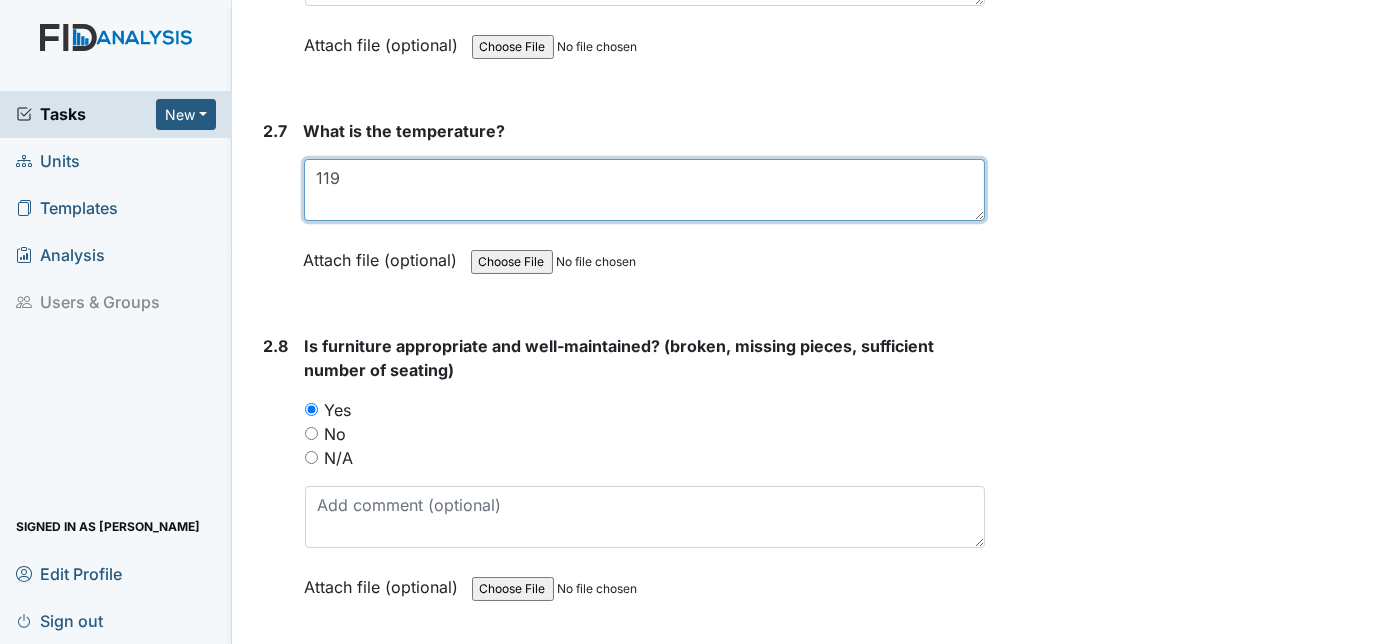 click on "119" at bounding box center (645, 190) 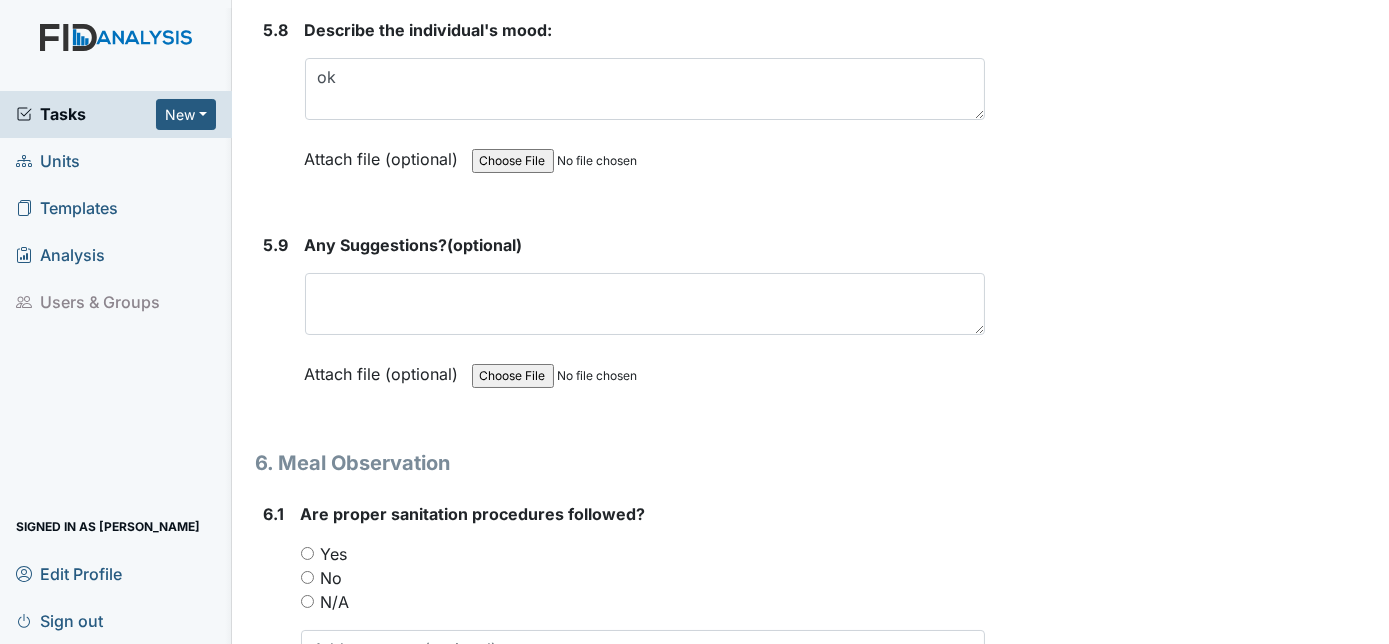 scroll, scrollTop: 12543, scrollLeft: 0, axis: vertical 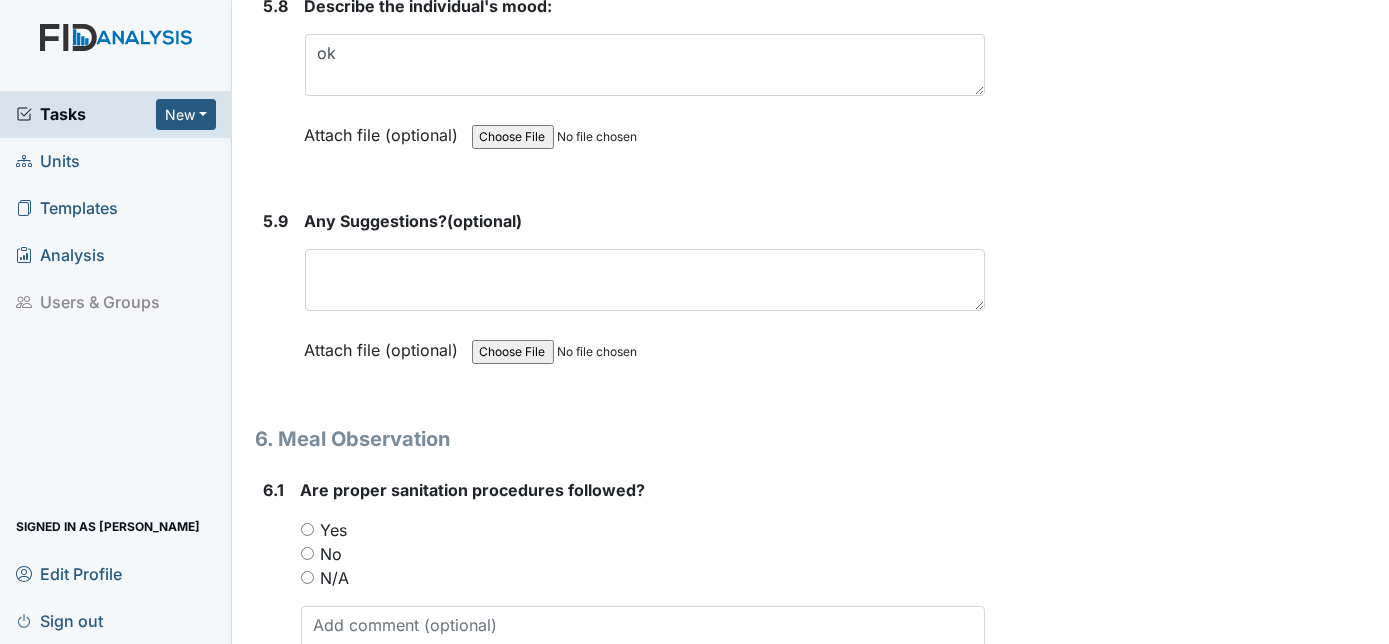type on "119-work order being put in" 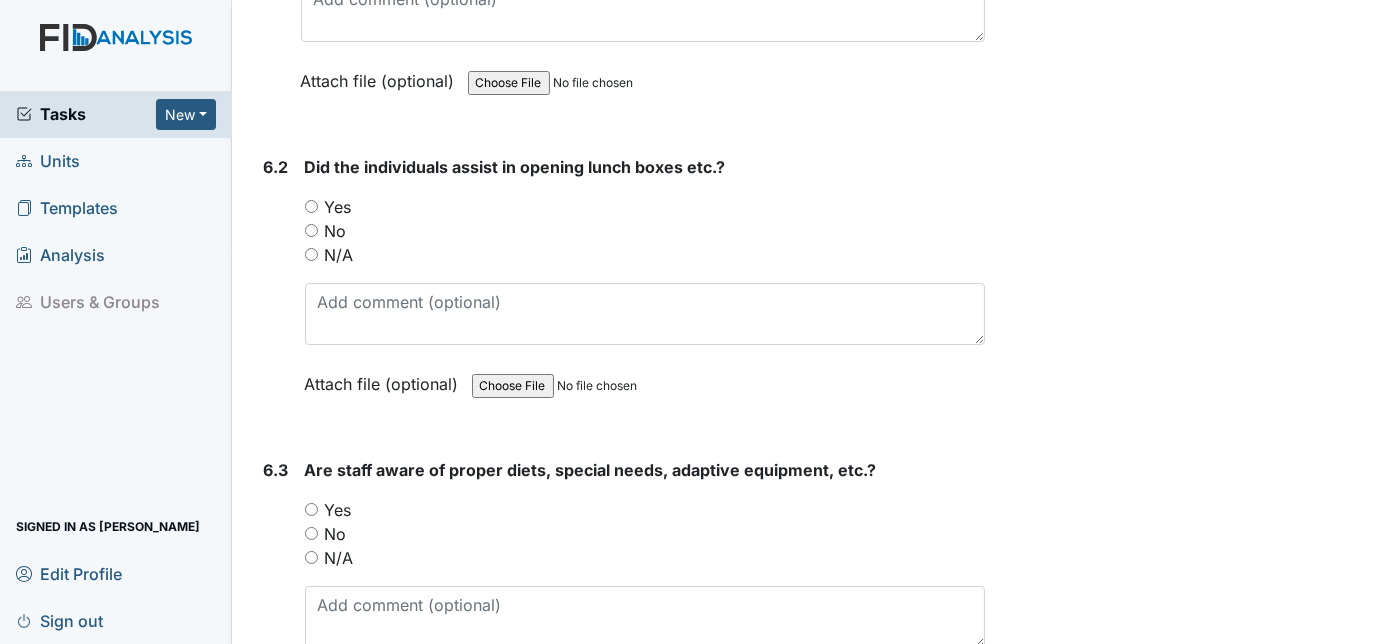 scroll, scrollTop: 13126, scrollLeft: 0, axis: vertical 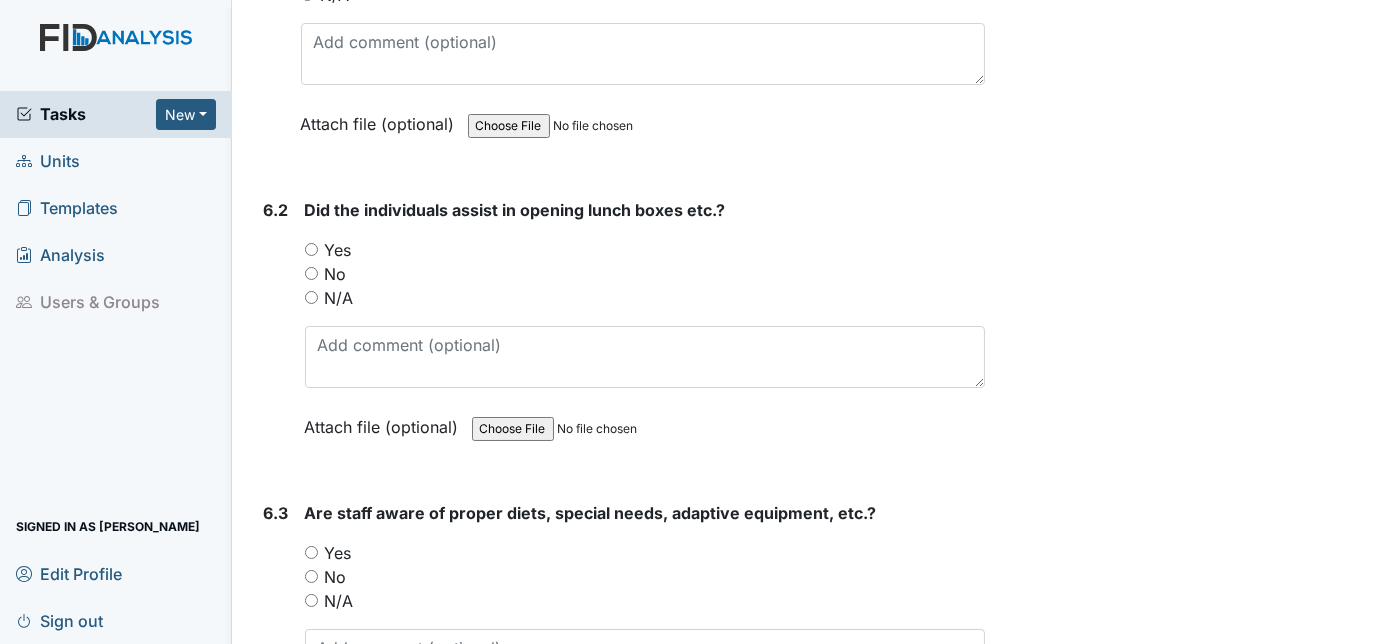 click on "Yes" at bounding box center (311, 249) 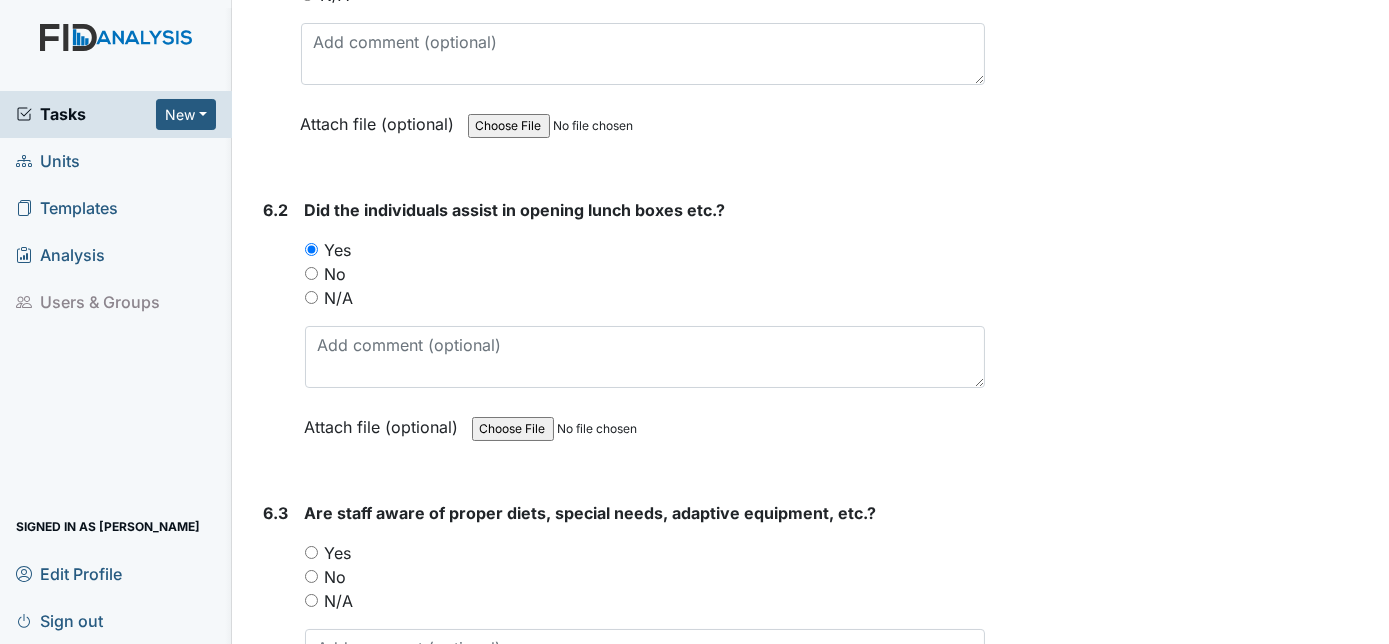click on "Yes" at bounding box center (311, 552) 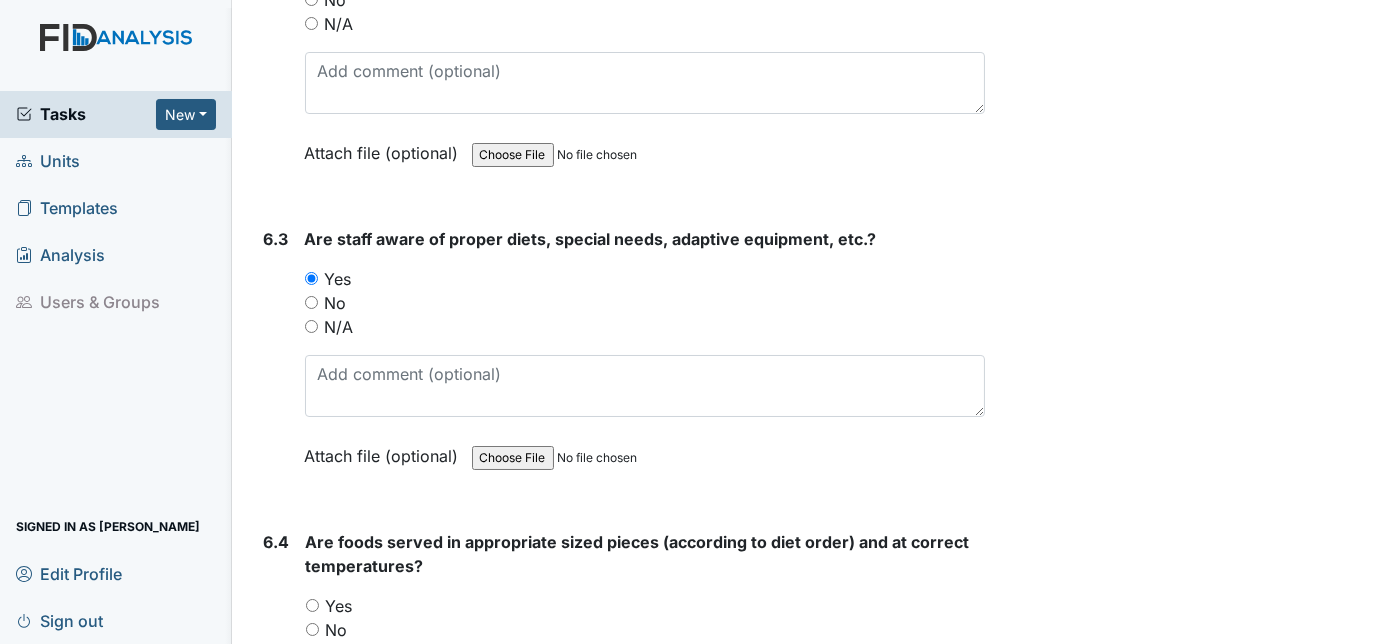 scroll, scrollTop: 13403, scrollLeft: 0, axis: vertical 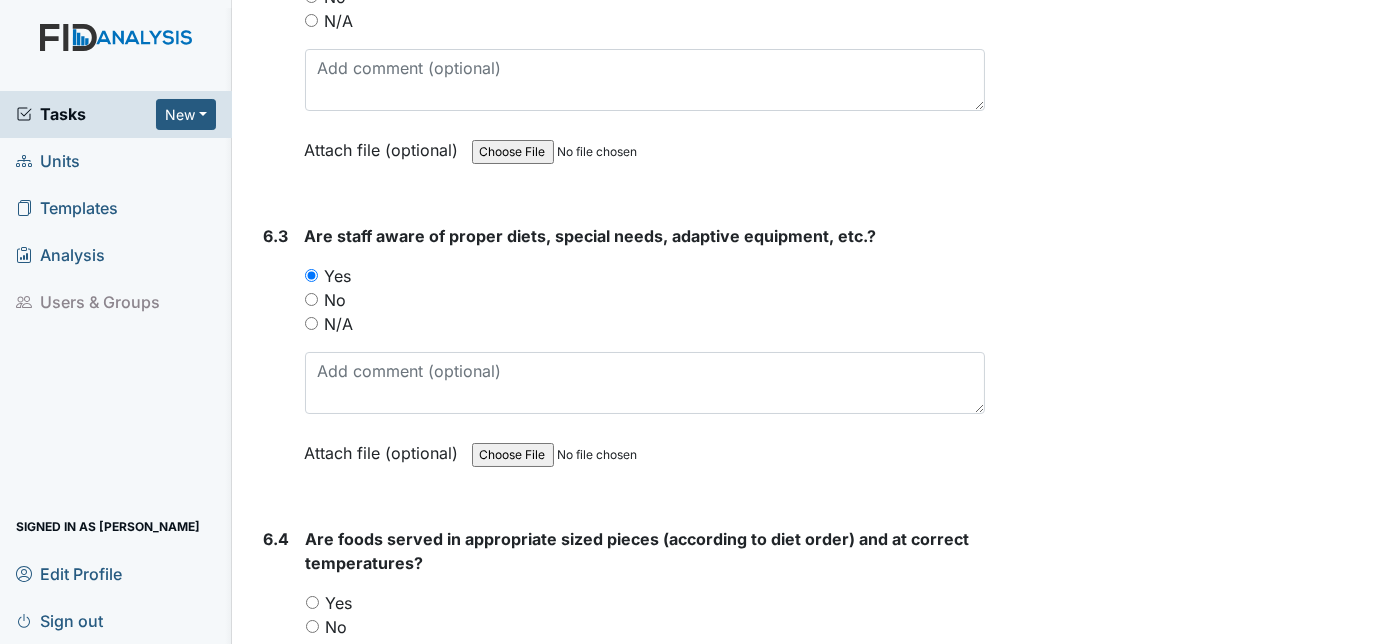 click on "Yes" at bounding box center [312, 602] 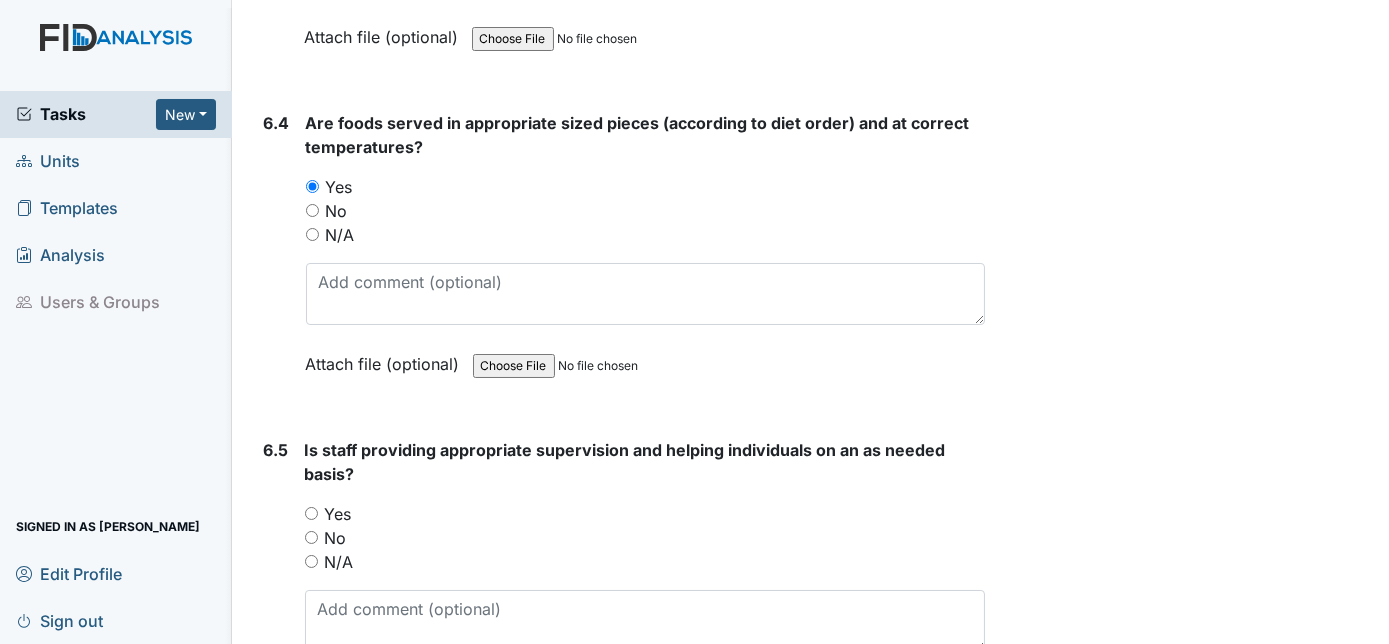 scroll, scrollTop: 13821, scrollLeft: 0, axis: vertical 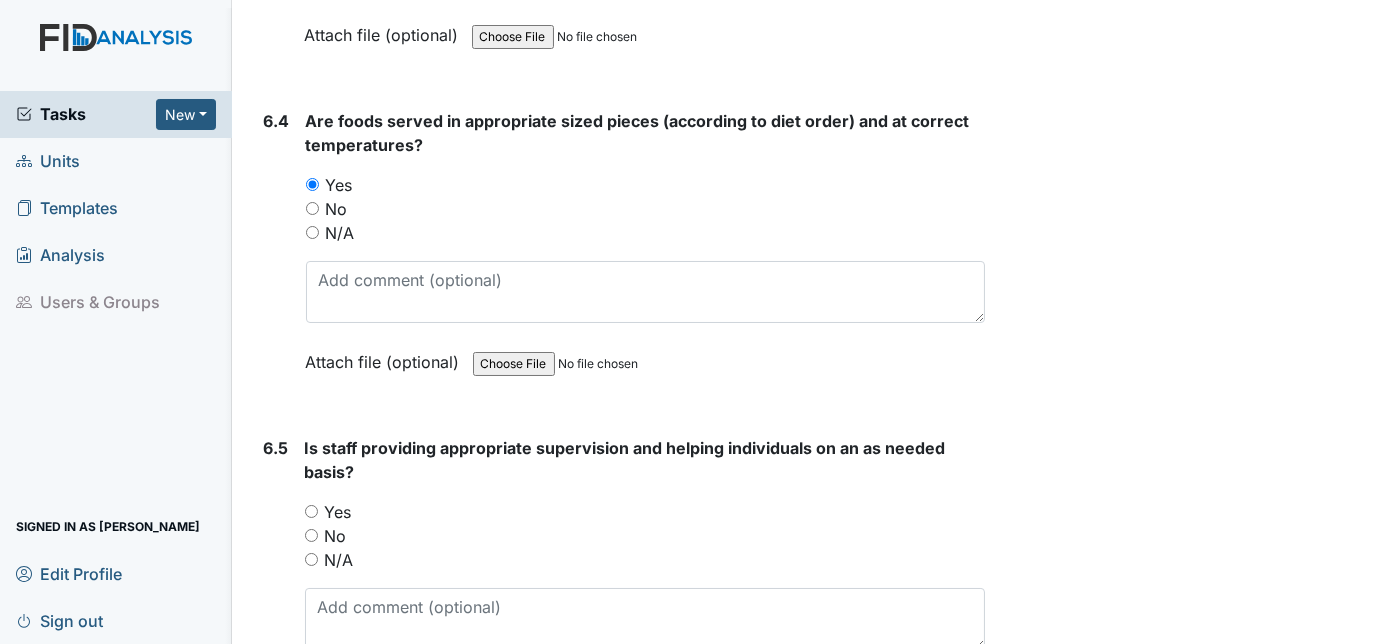 click on "Yes" at bounding box center (311, 511) 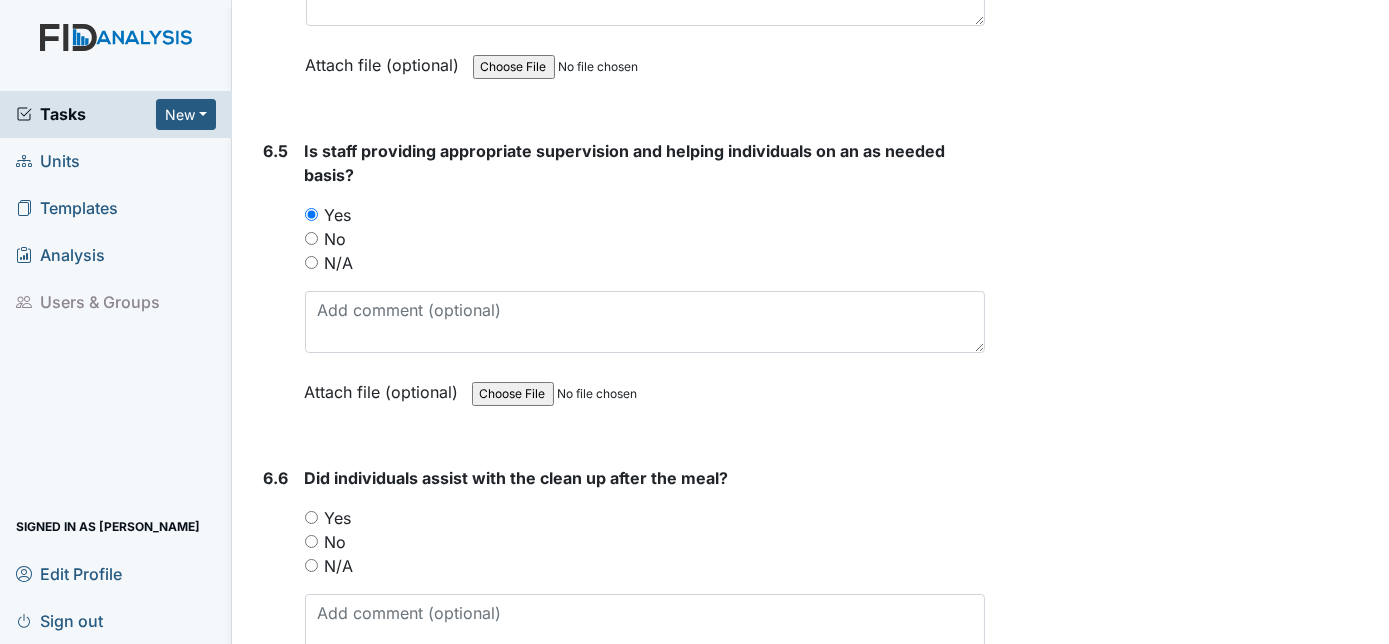 scroll, scrollTop: 14120, scrollLeft: 0, axis: vertical 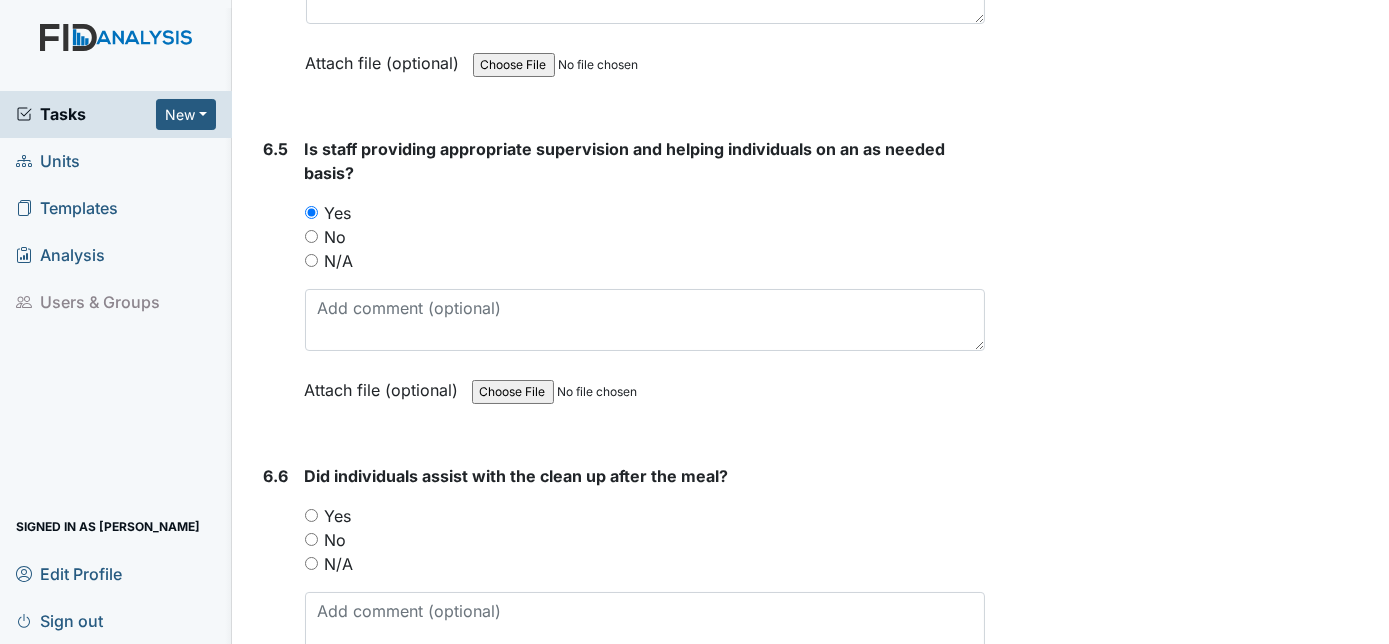 click on "No" at bounding box center [311, 539] 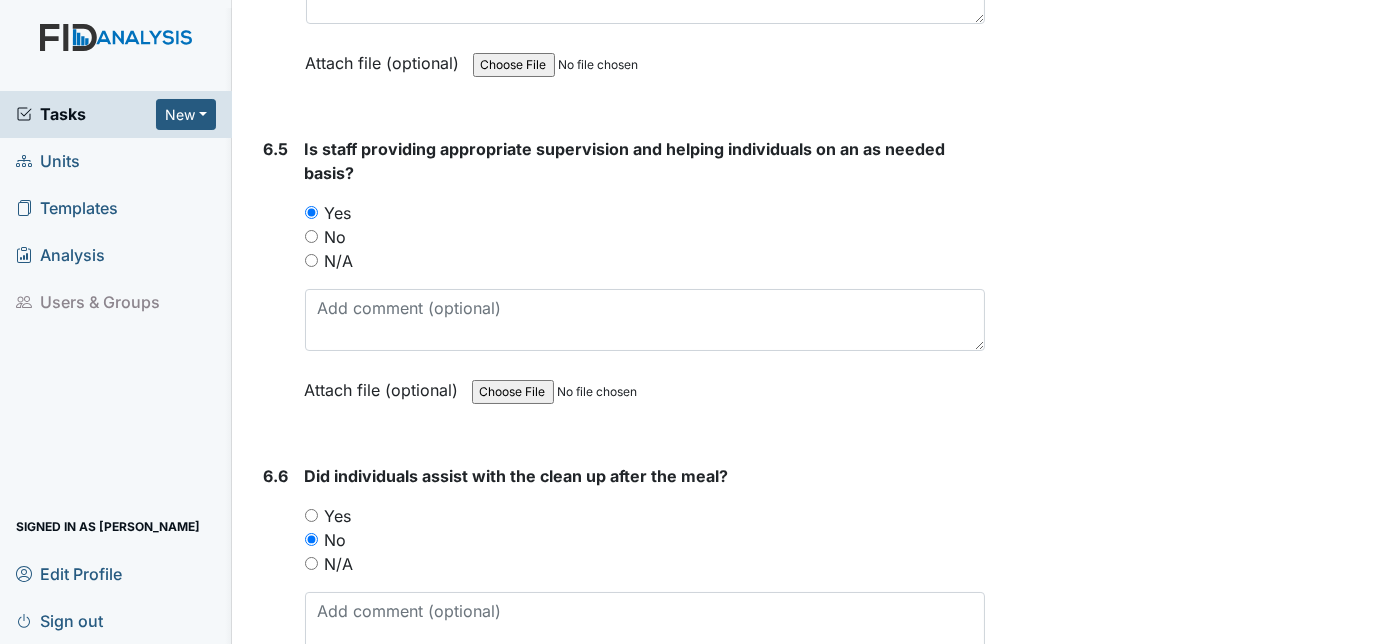 click on "Yes" at bounding box center [311, 515] 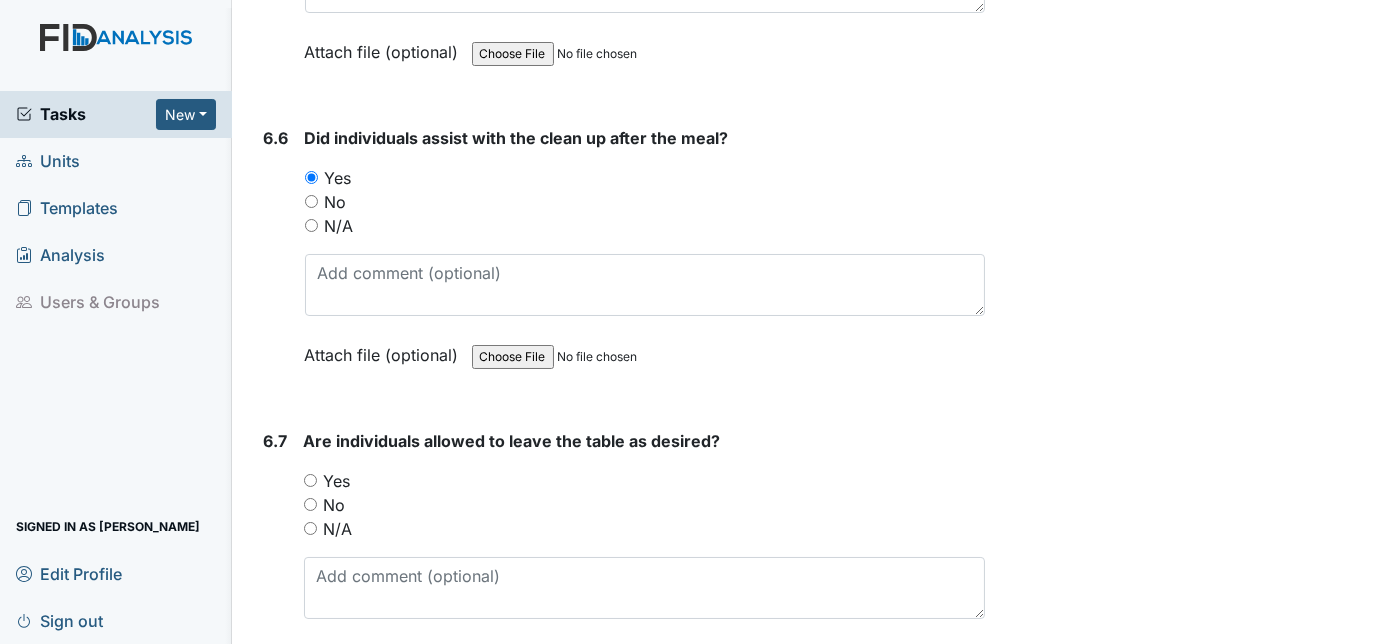scroll, scrollTop: 14459, scrollLeft: 0, axis: vertical 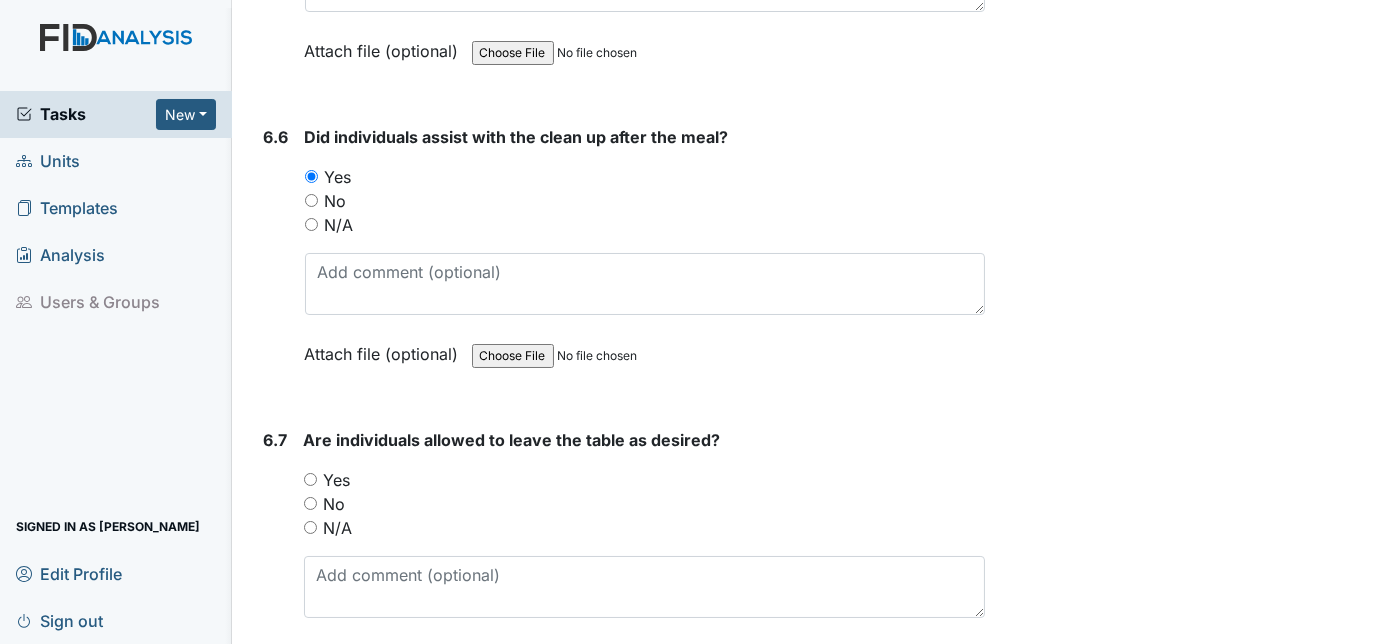 click on "Yes" at bounding box center [310, 479] 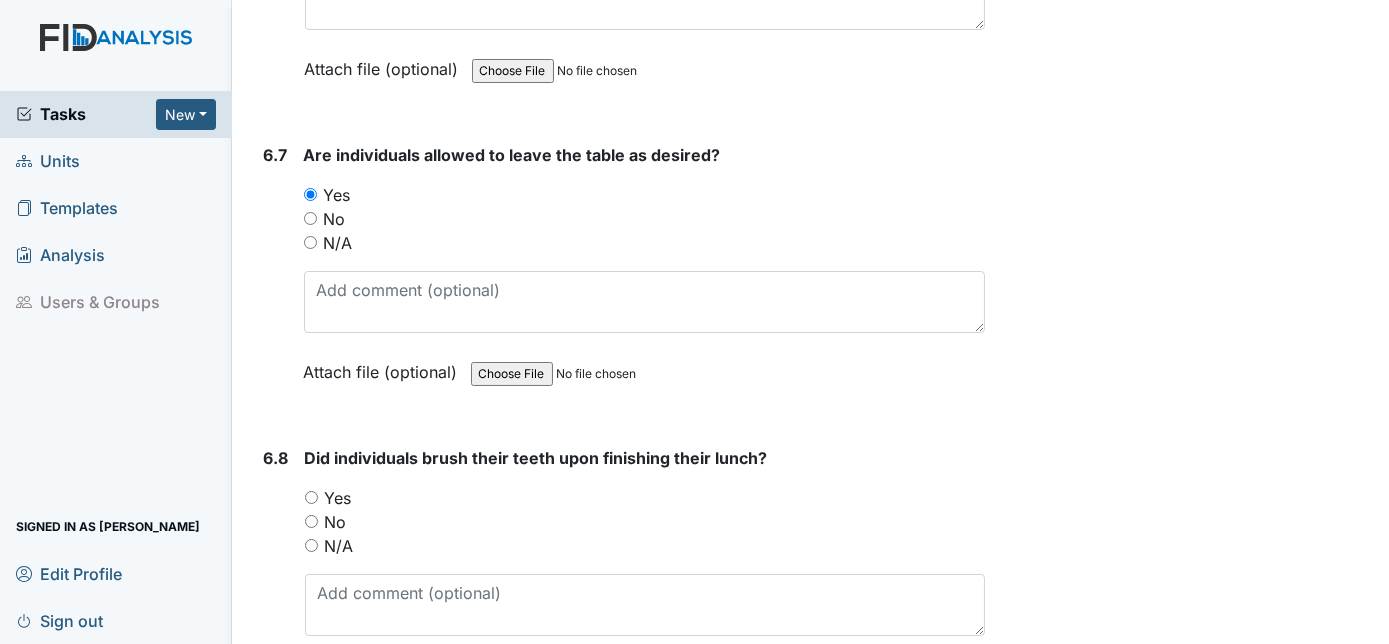scroll, scrollTop: 14745, scrollLeft: 0, axis: vertical 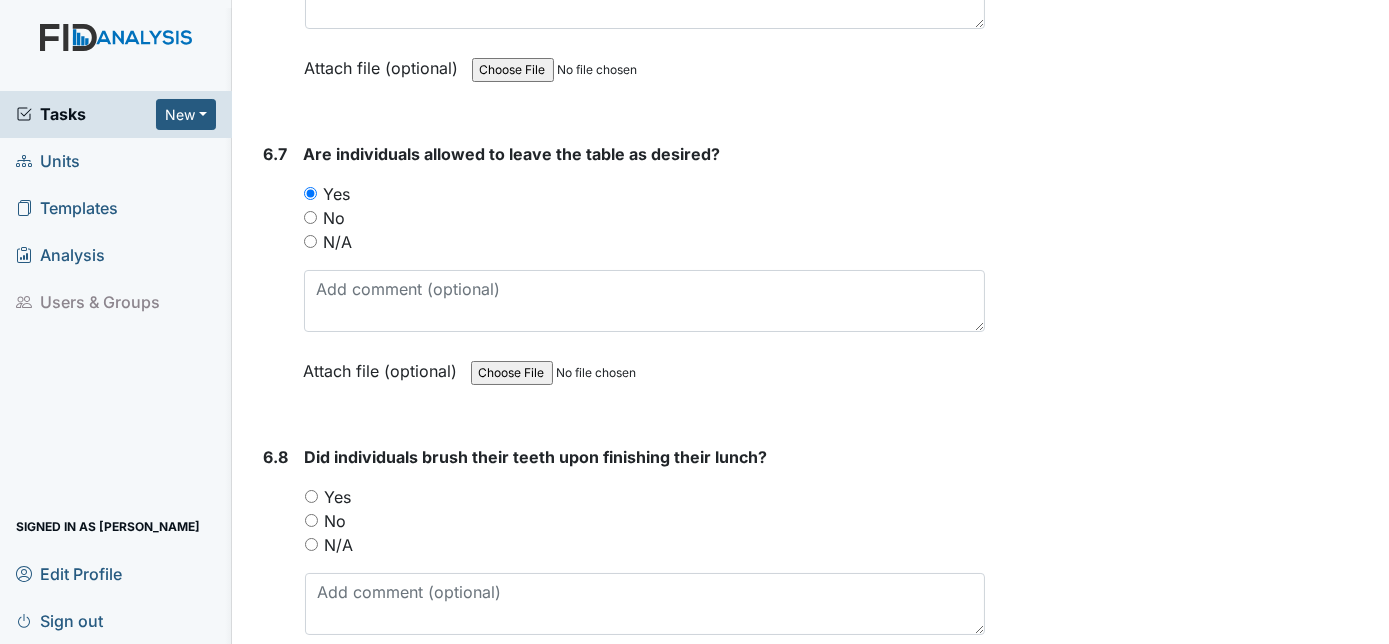 click on "Yes" at bounding box center (311, 496) 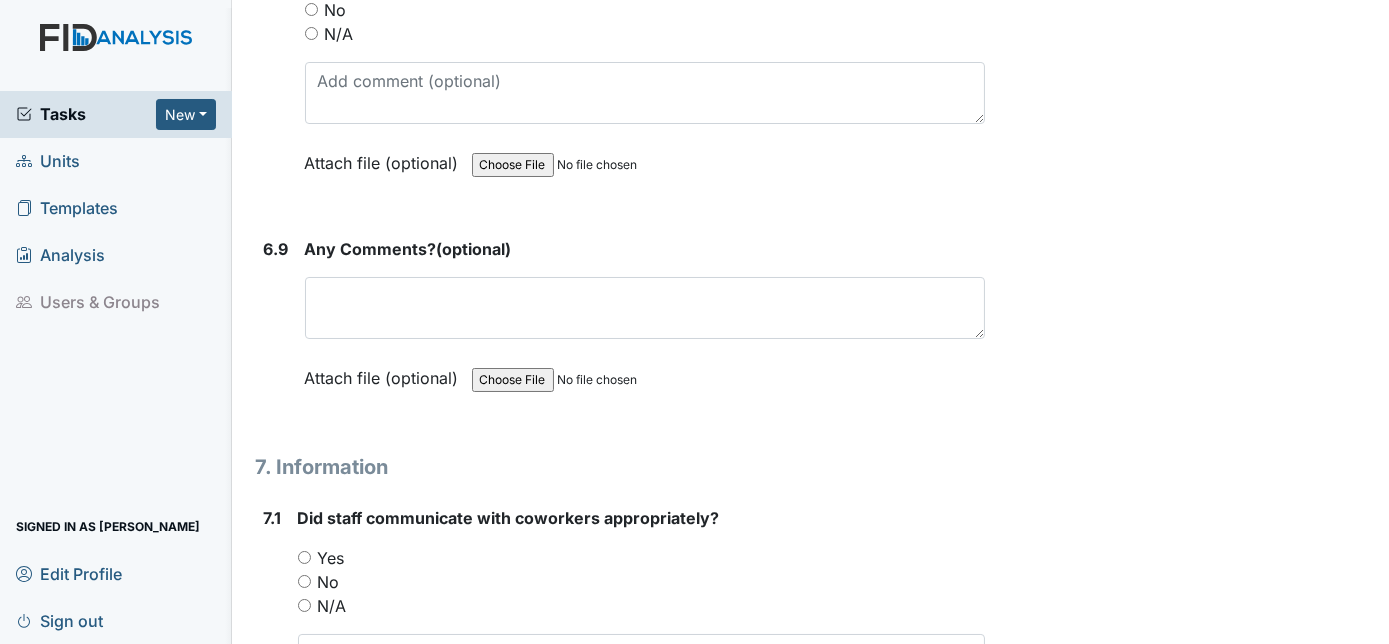 scroll, scrollTop: 15279, scrollLeft: 0, axis: vertical 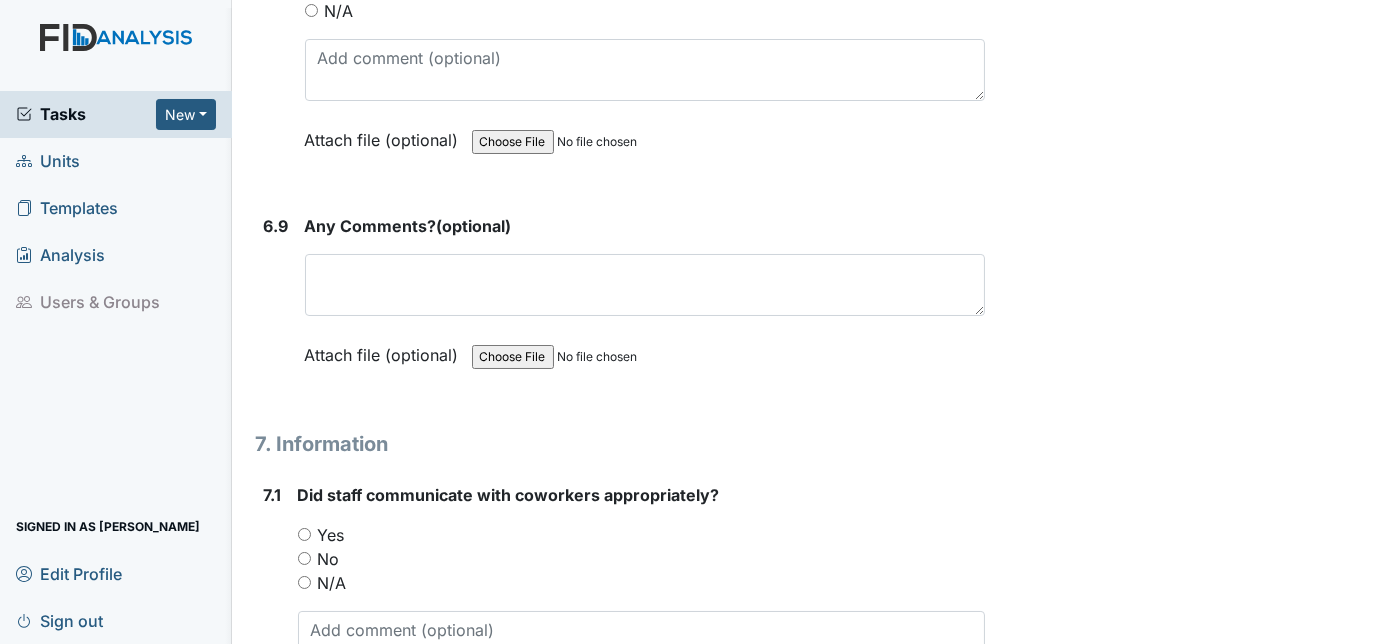 click on "Yes" at bounding box center (304, 534) 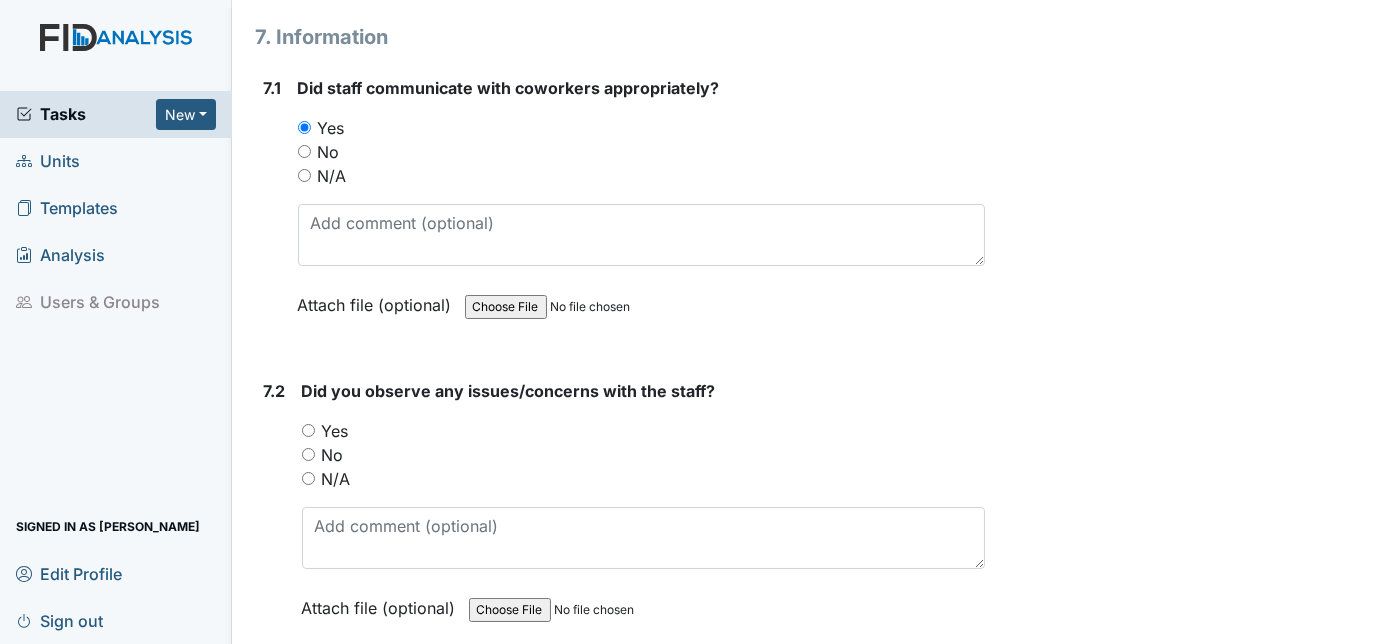 scroll, scrollTop: 15693, scrollLeft: 0, axis: vertical 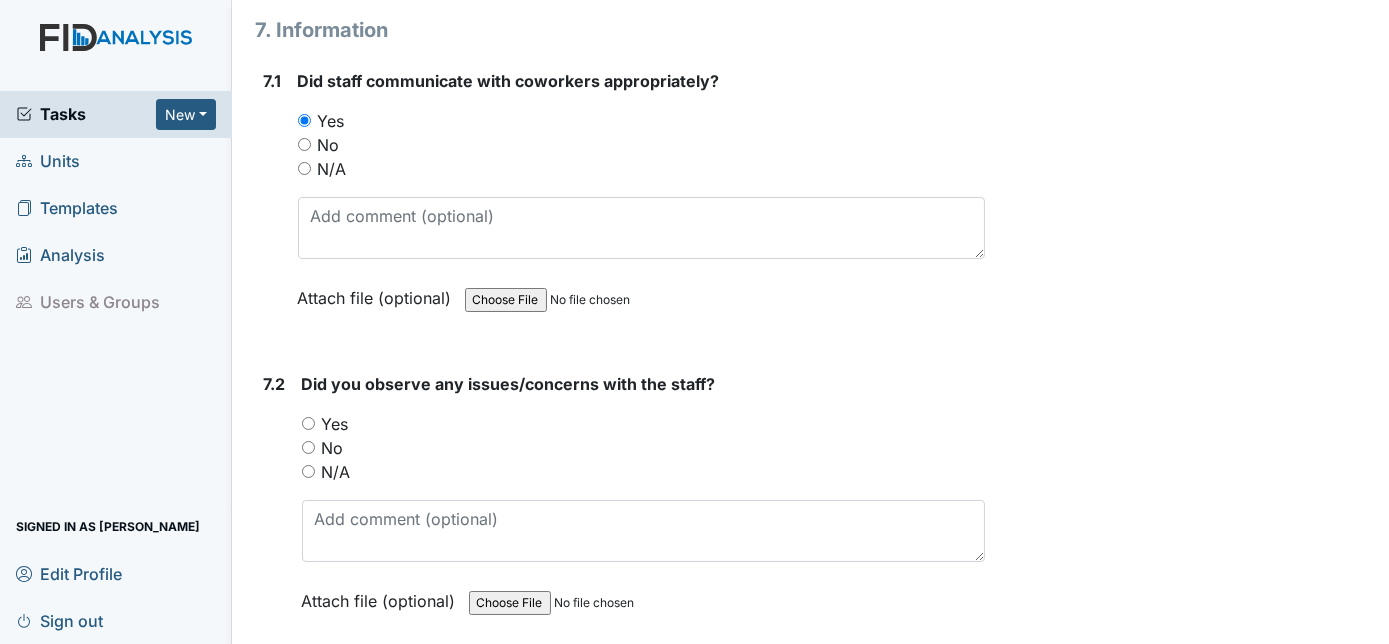 click on "No" at bounding box center [308, 447] 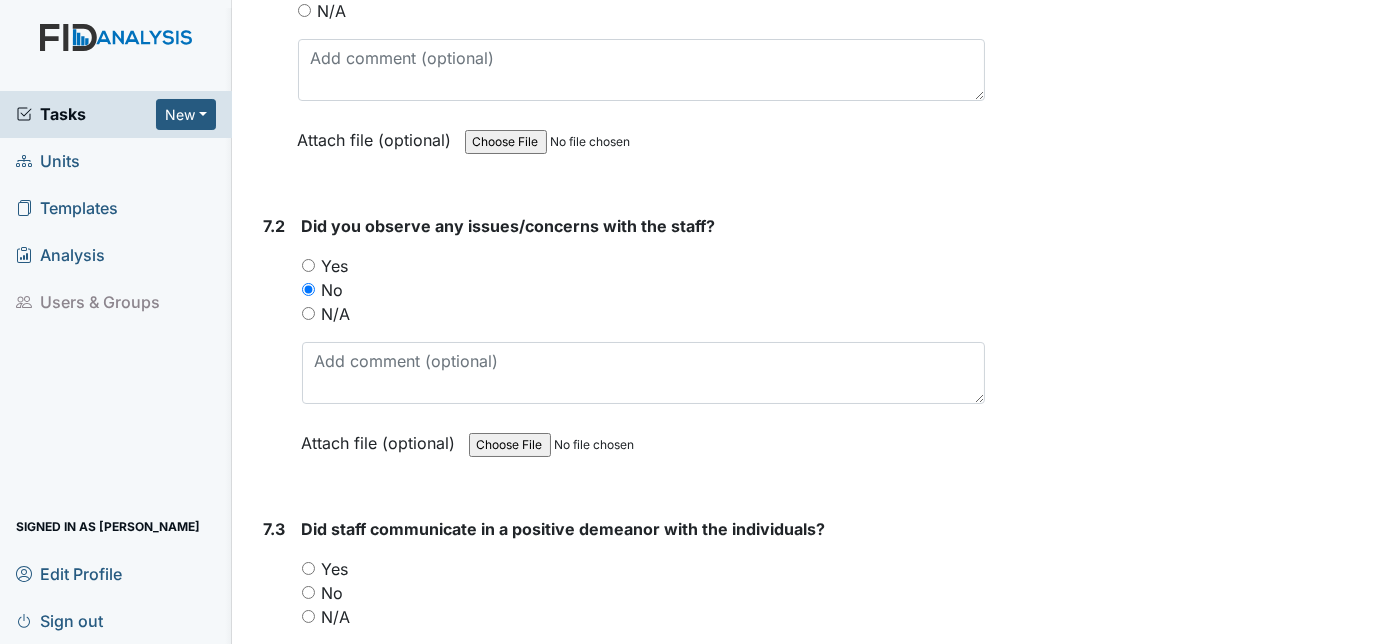scroll, scrollTop: 15856, scrollLeft: 0, axis: vertical 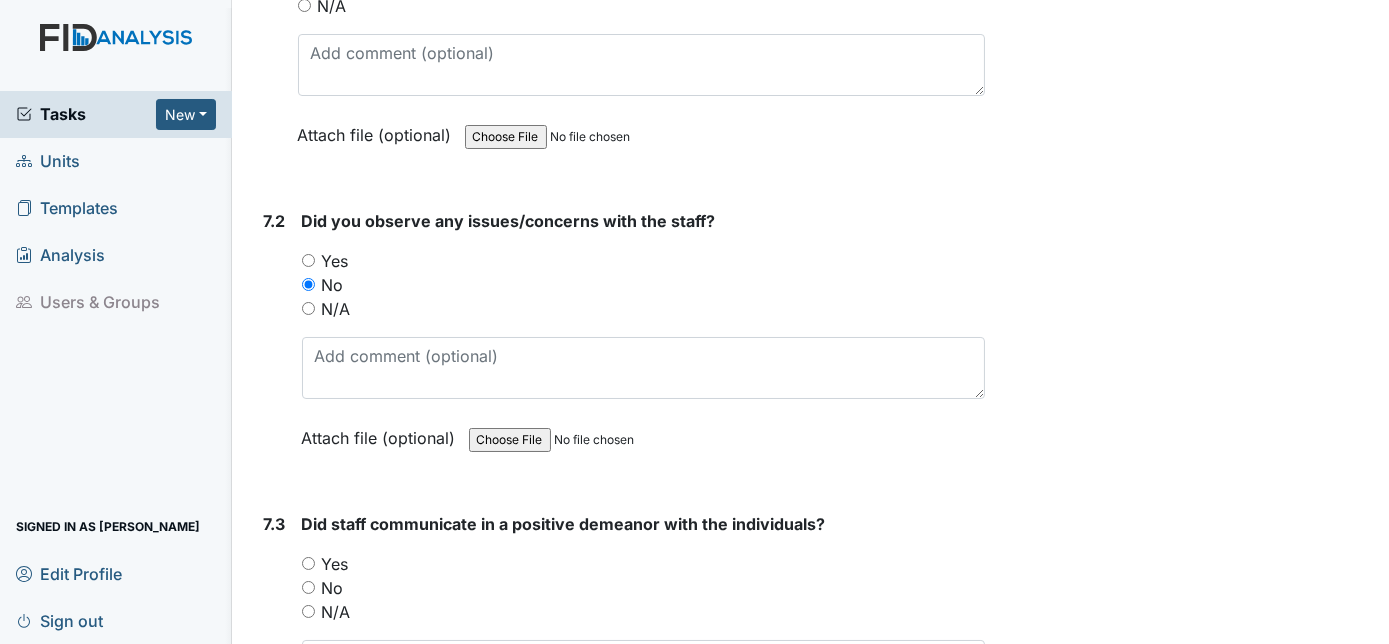 click on "Yes" at bounding box center (308, 563) 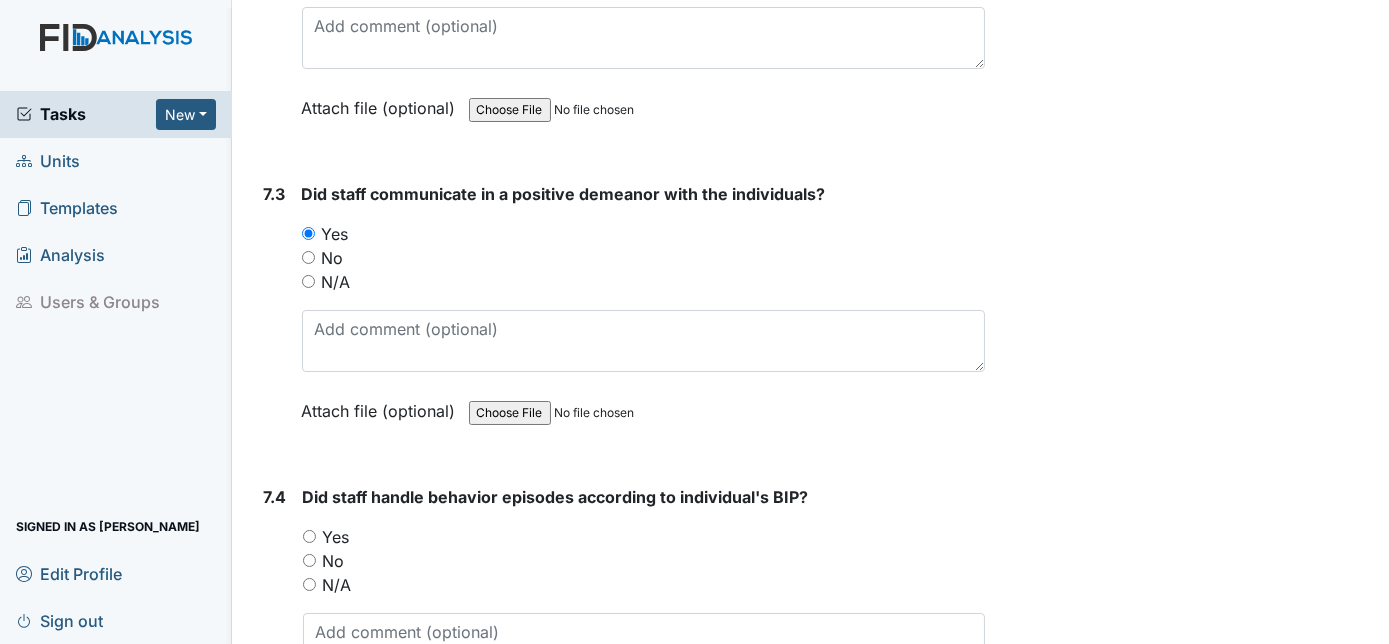 scroll, scrollTop: 16188, scrollLeft: 0, axis: vertical 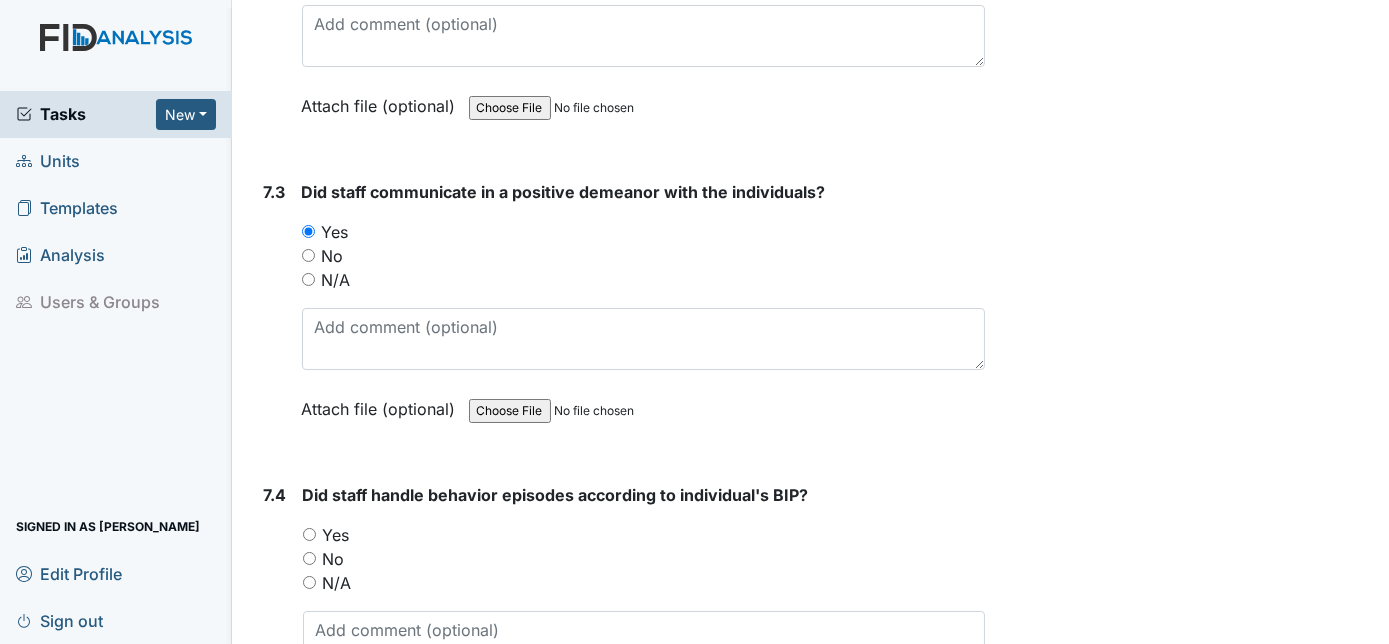 click on "N/A" at bounding box center [309, 582] 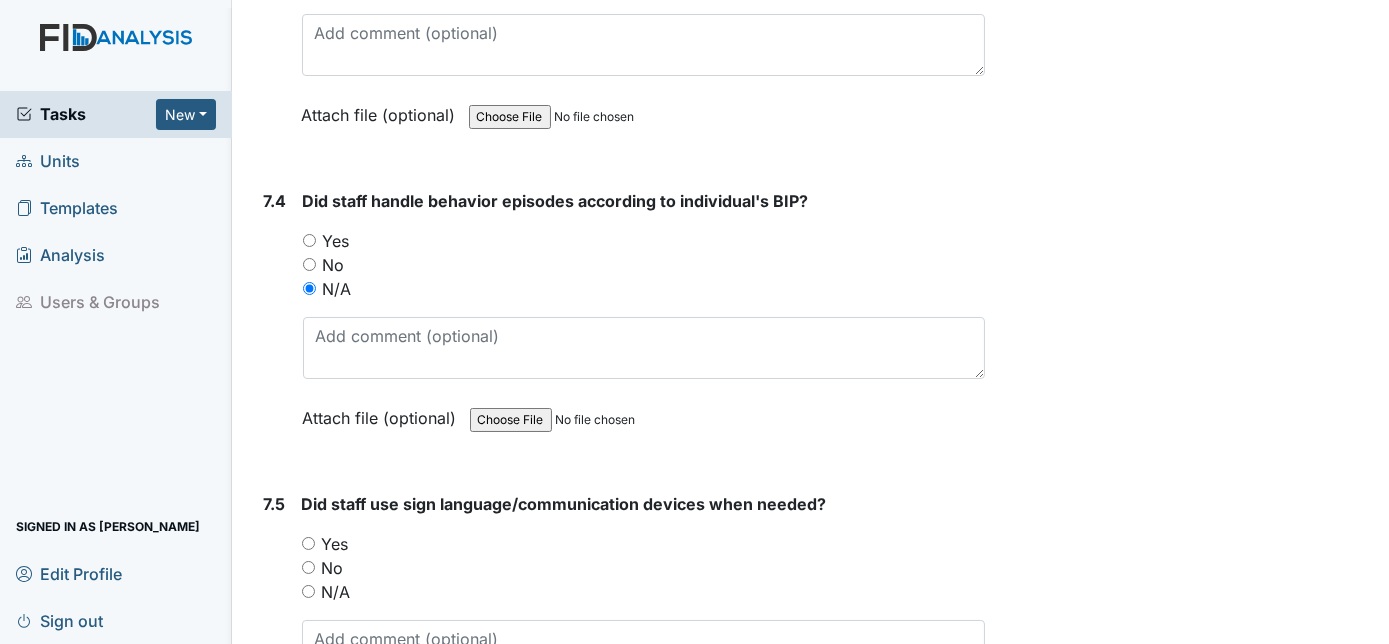 scroll, scrollTop: 16489, scrollLeft: 0, axis: vertical 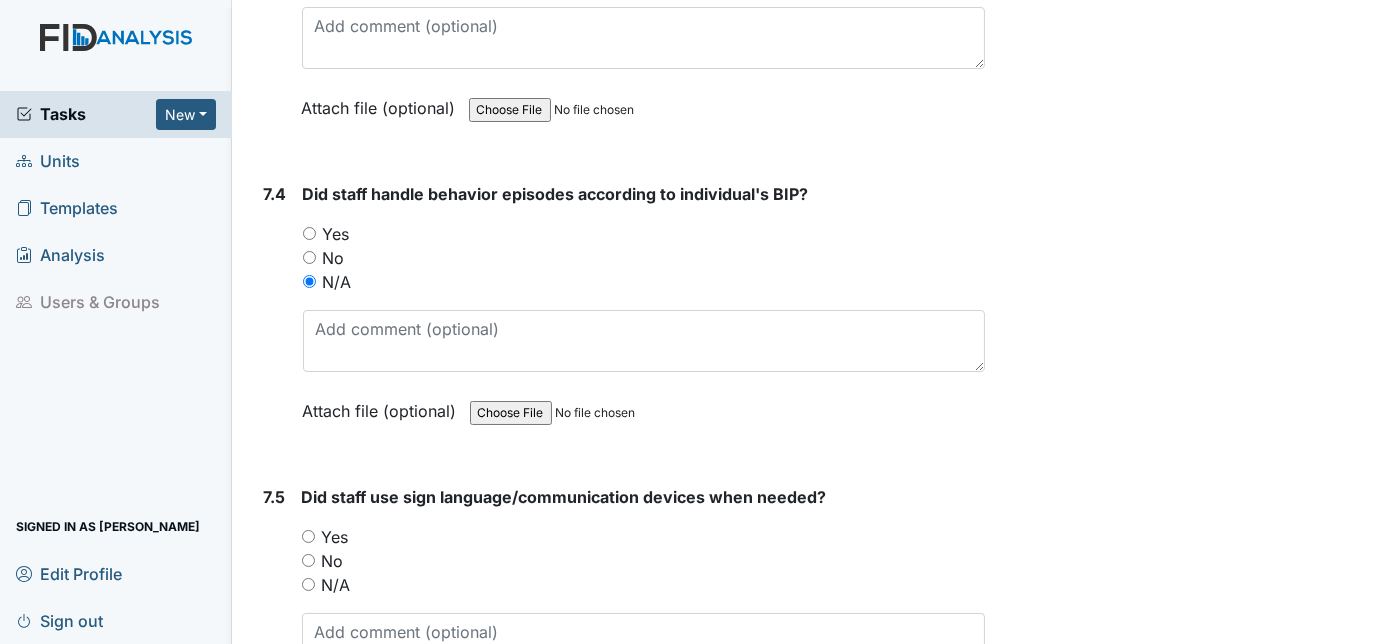 click on "N/A" at bounding box center [308, 584] 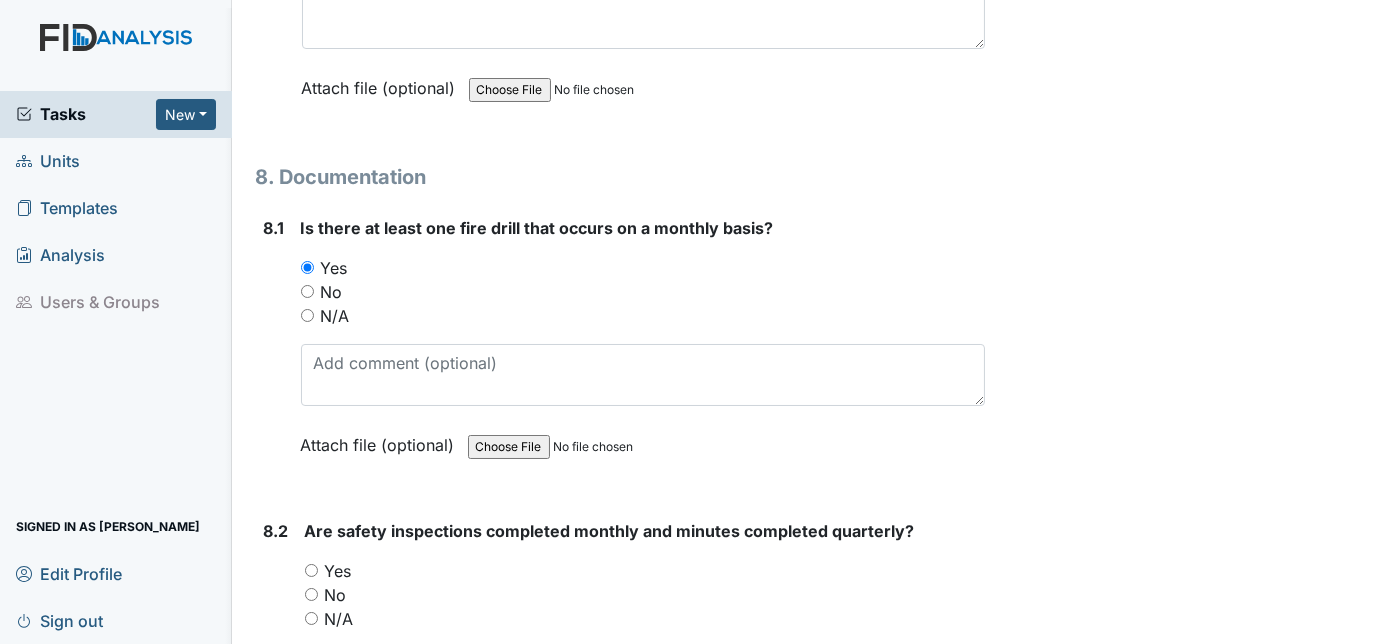 scroll, scrollTop: 17336, scrollLeft: 0, axis: vertical 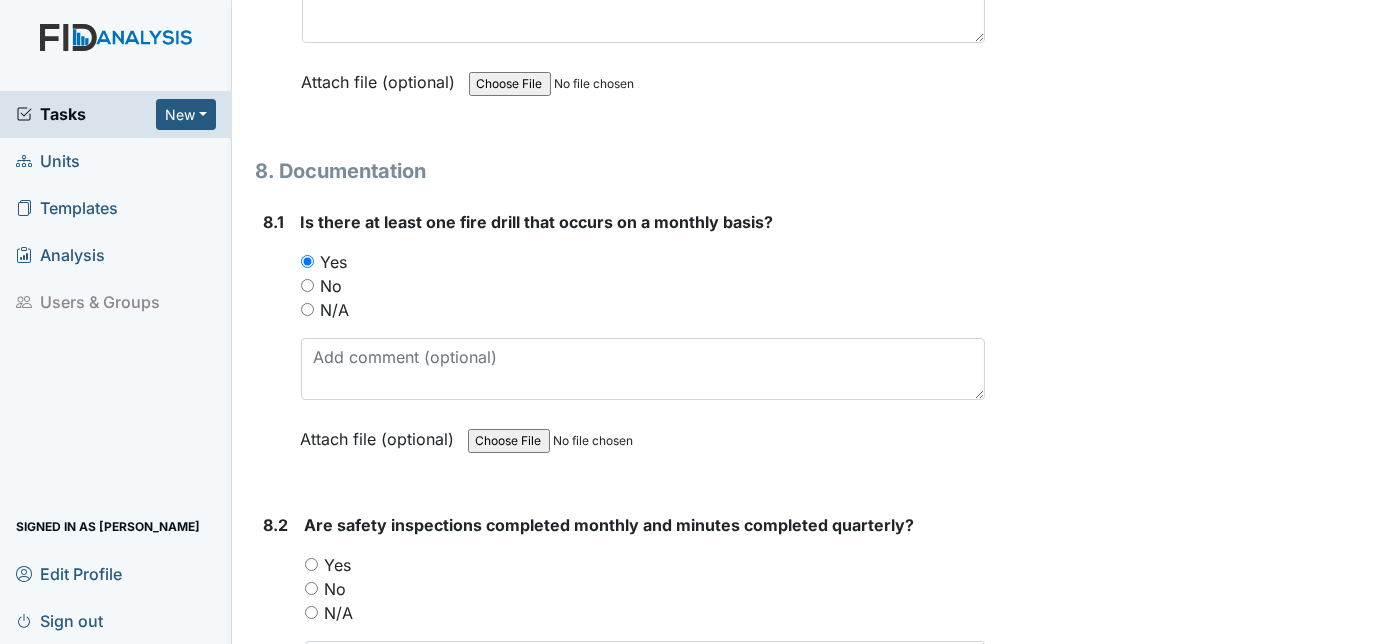 click on "Yes" at bounding box center [311, 564] 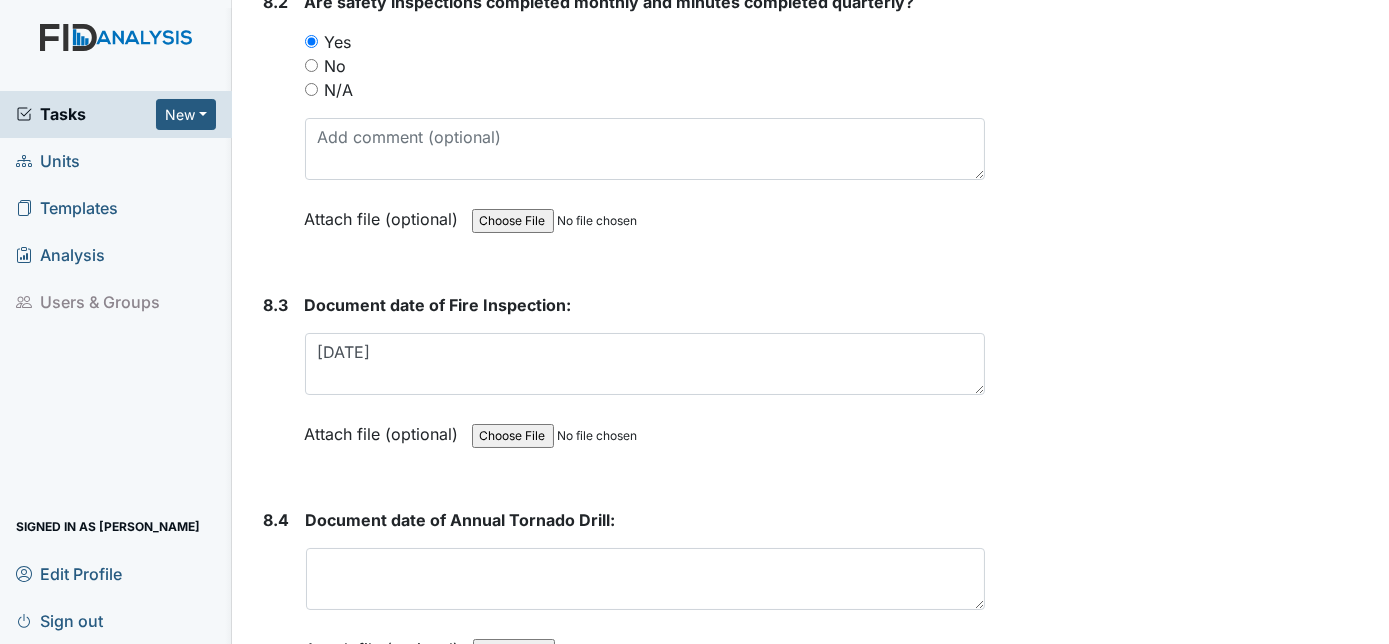 scroll, scrollTop: 17861, scrollLeft: 0, axis: vertical 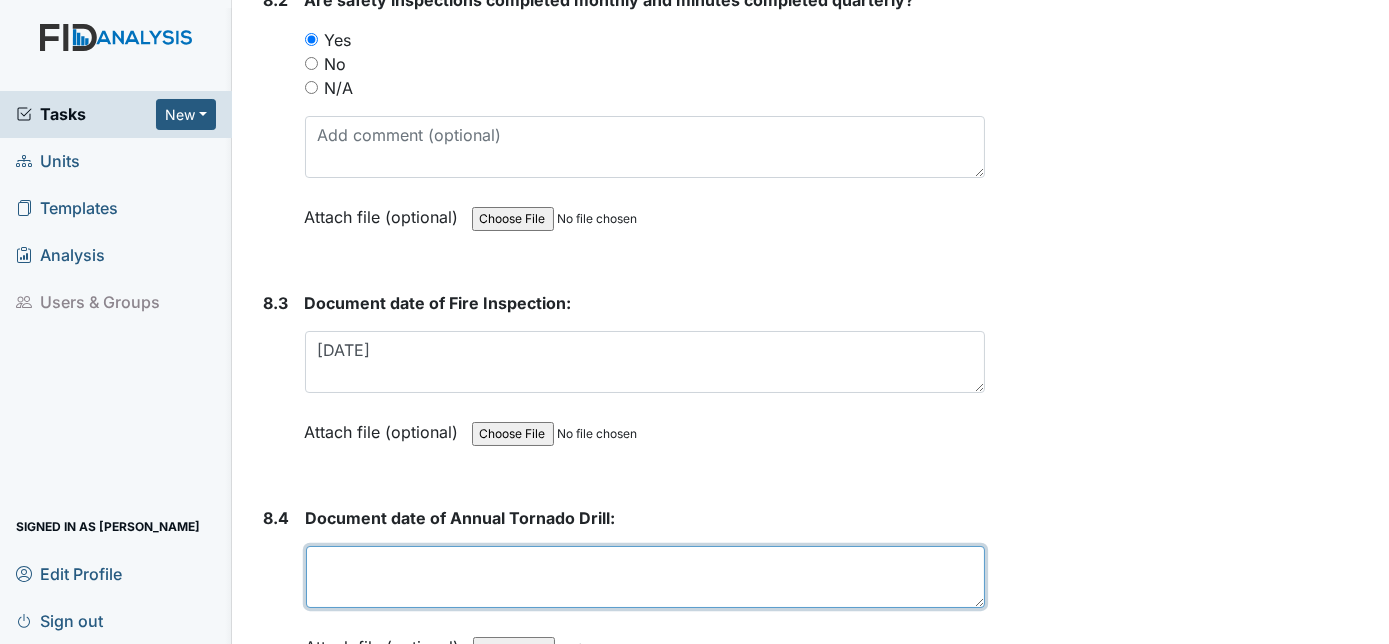 click at bounding box center [646, 577] 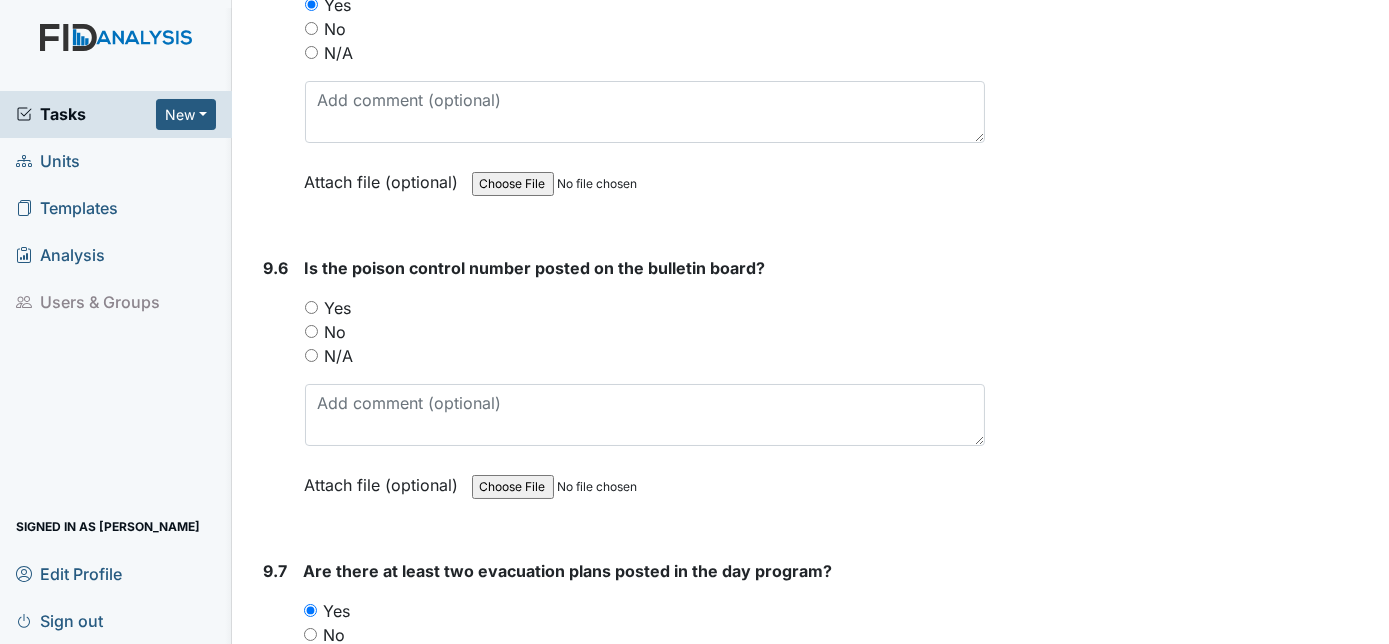scroll, scrollTop: 19944, scrollLeft: 0, axis: vertical 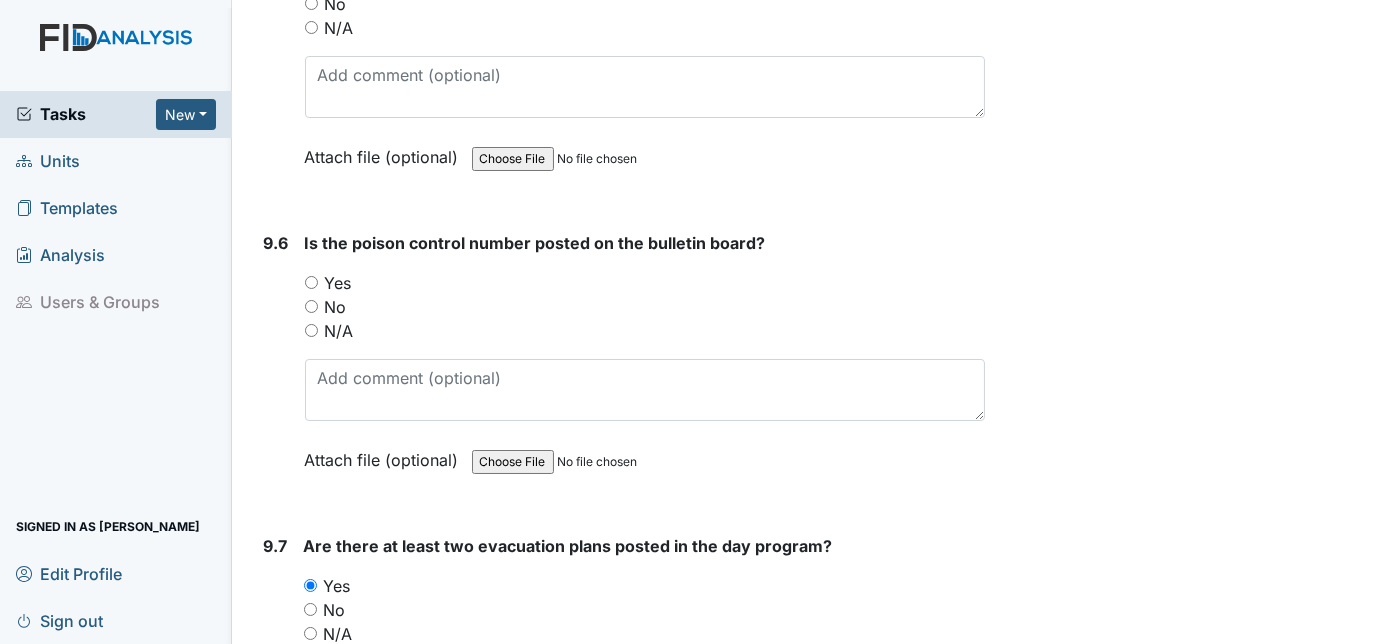 type on "March" 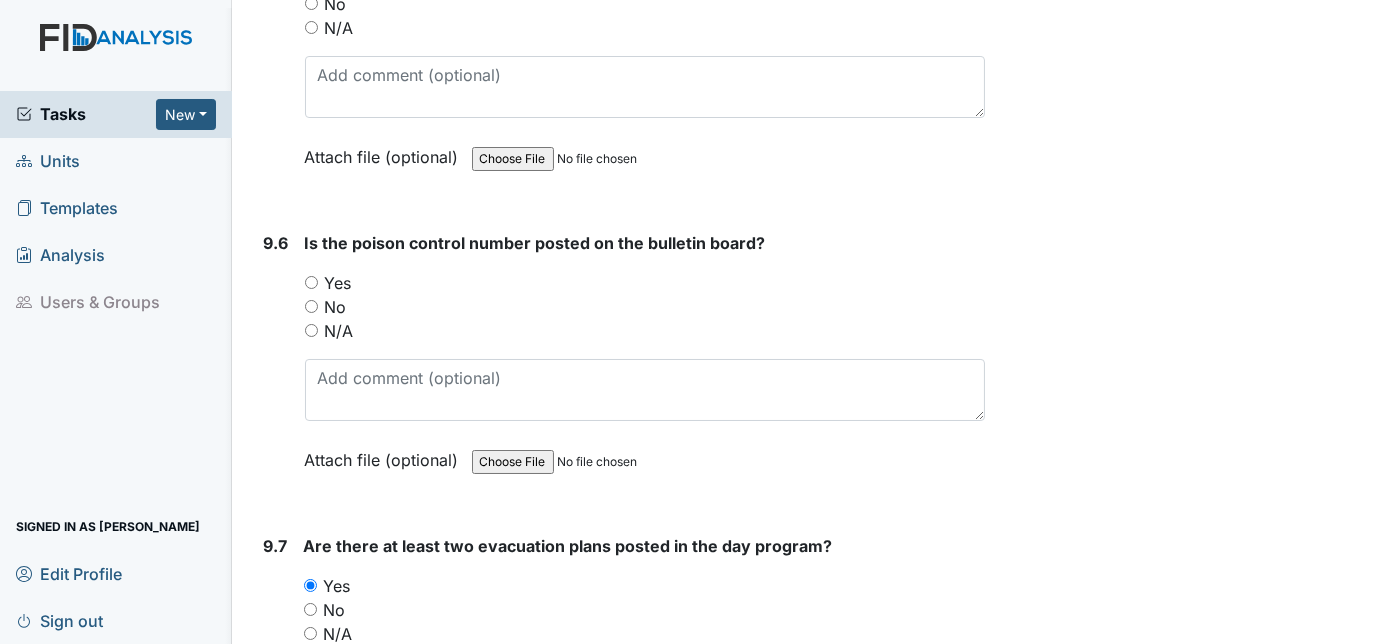 click on "Yes" at bounding box center (311, 282) 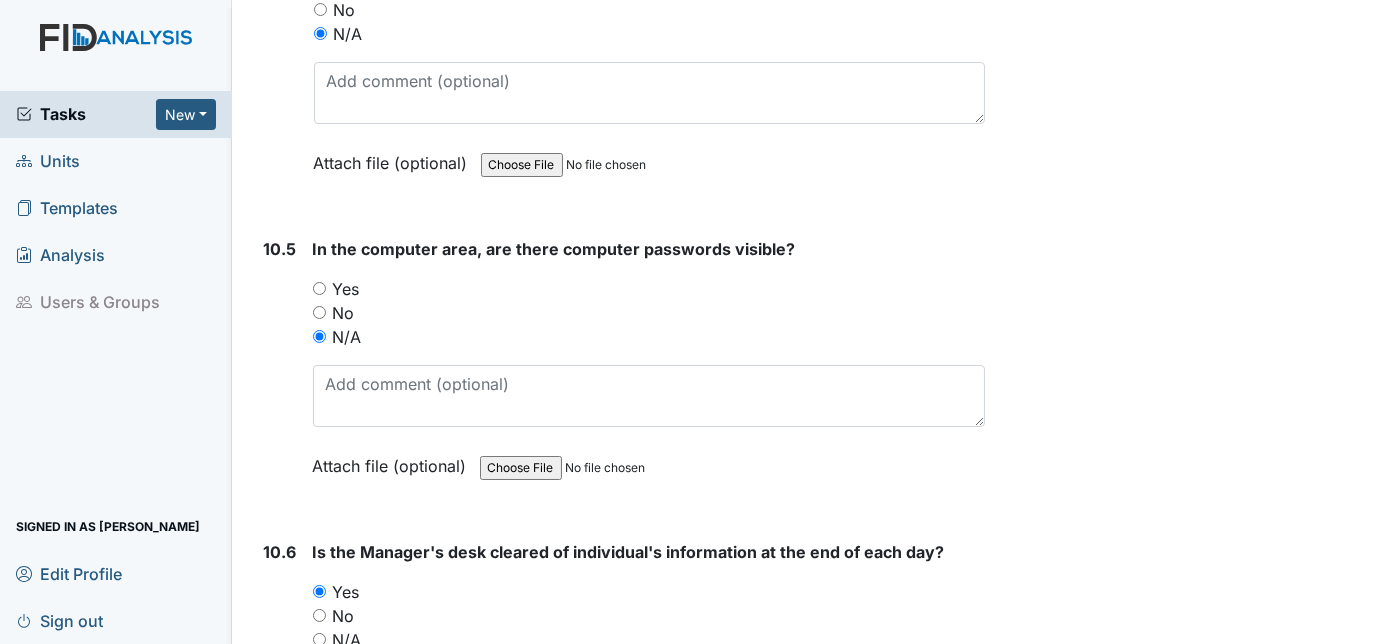 scroll, scrollTop: 23182, scrollLeft: 0, axis: vertical 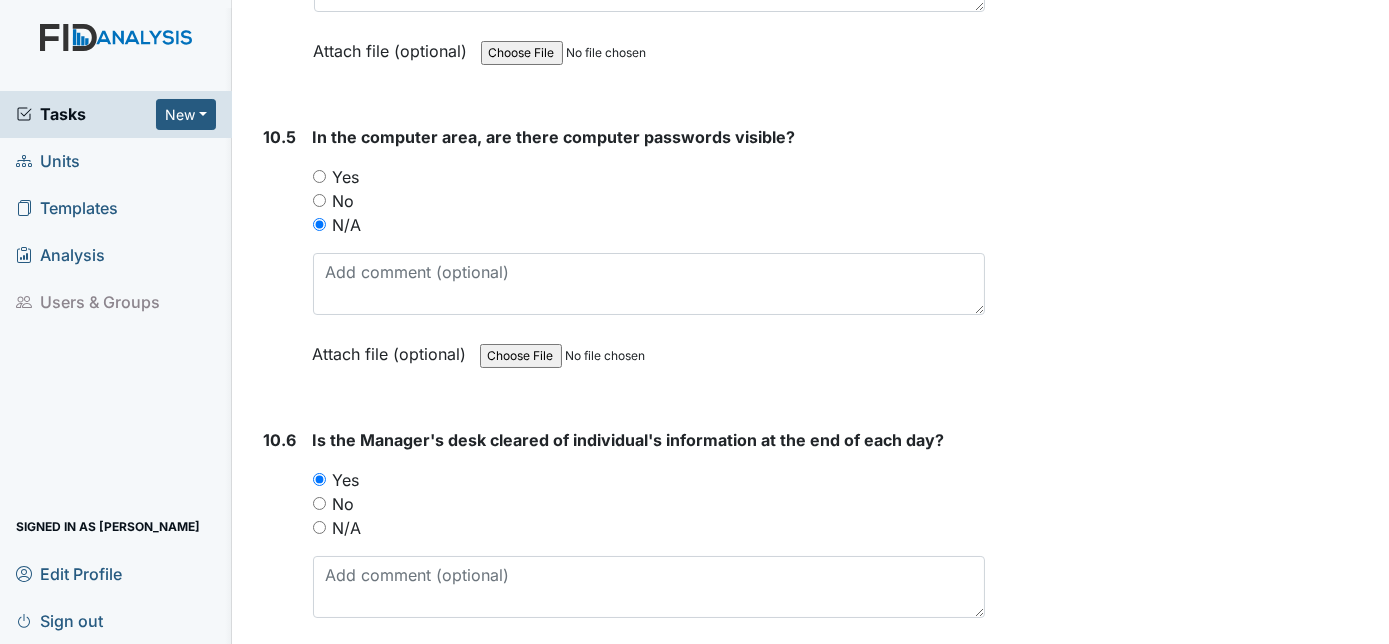 click on "Submit" at bounding box center (307, 750) 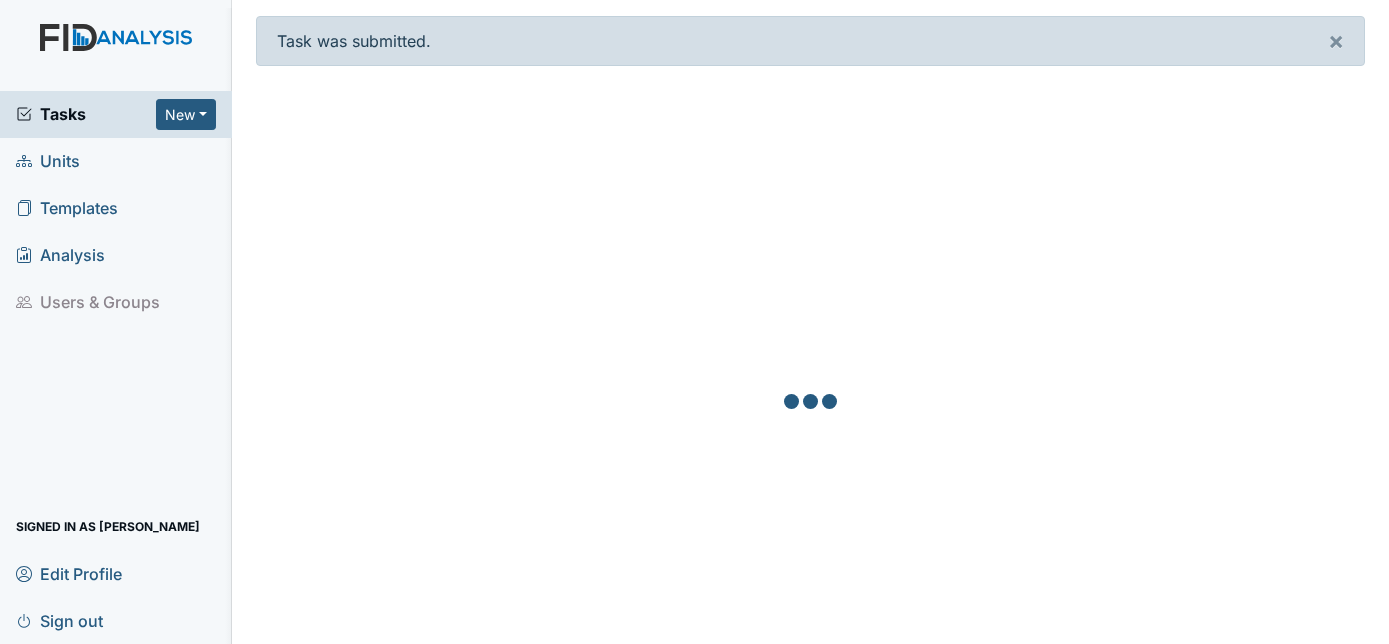 scroll, scrollTop: 0, scrollLeft: 0, axis: both 